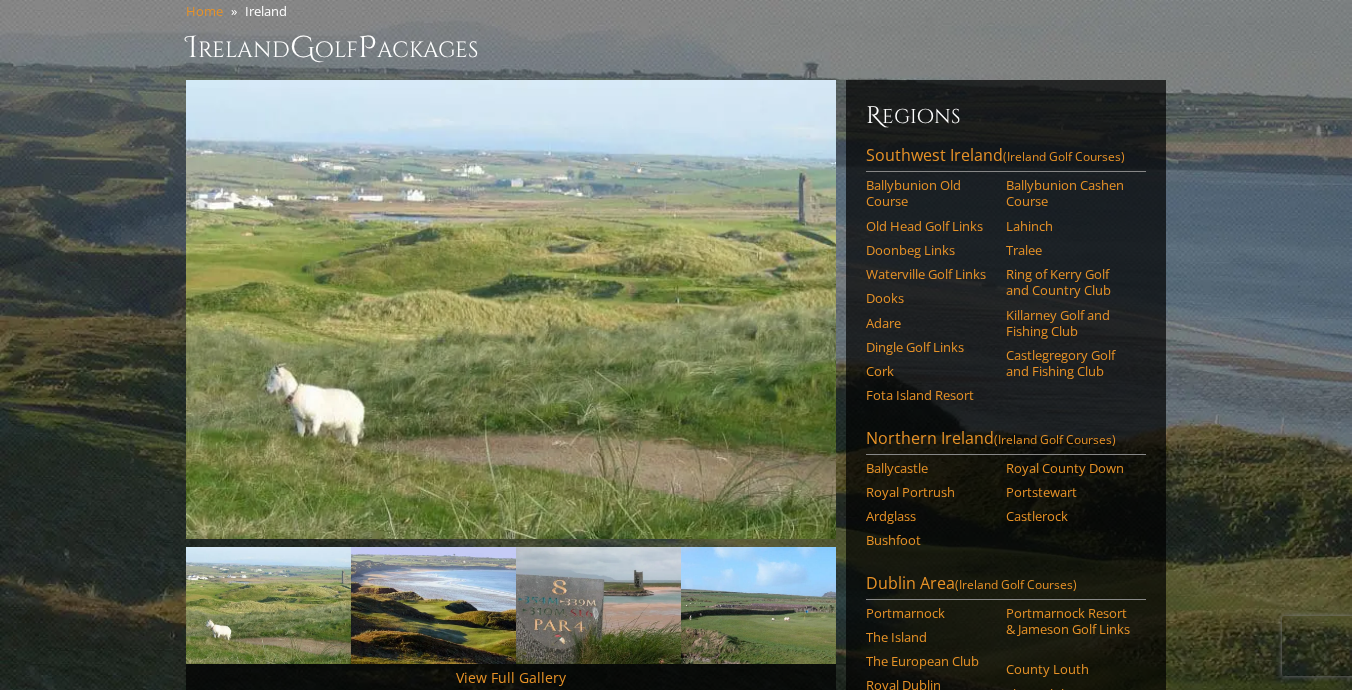 scroll, scrollTop: 40, scrollLeft: 0, axis: vertical 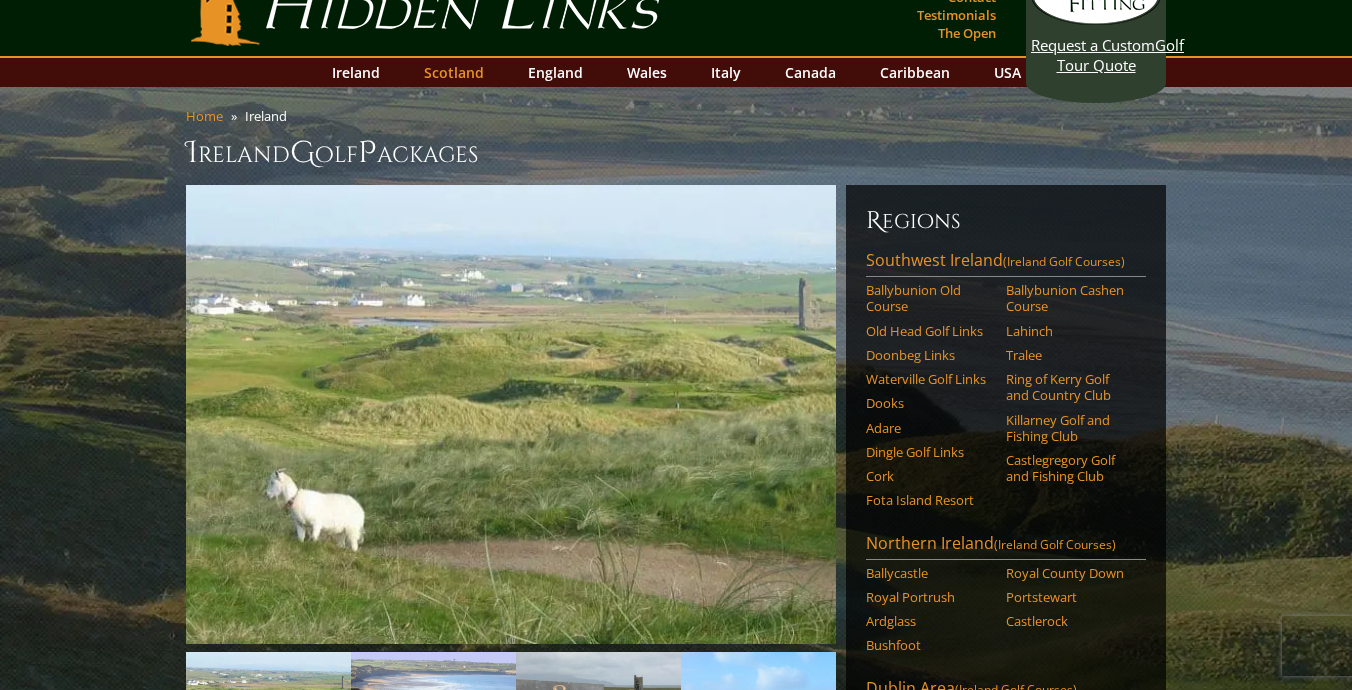 click on "Scotland" at bounding box center (454, 72) 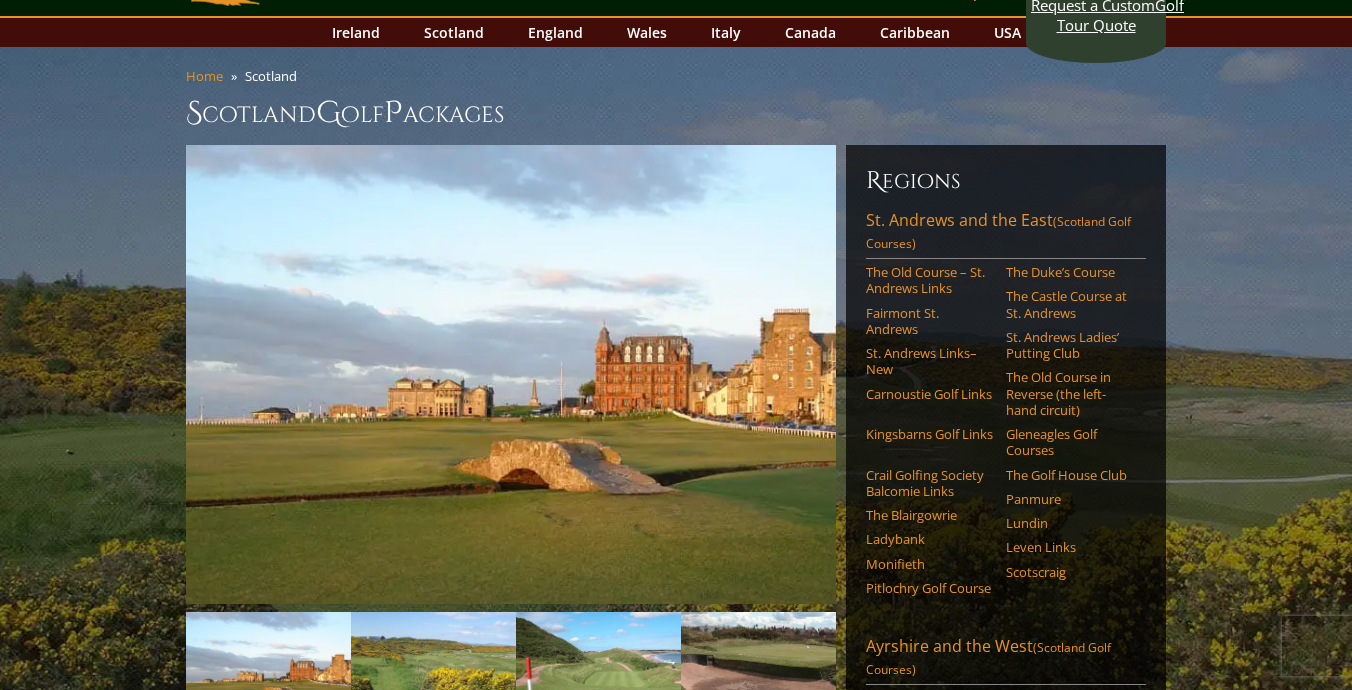 scroll, scrollTop: 120, scrollLeft: 0, axis: vertical 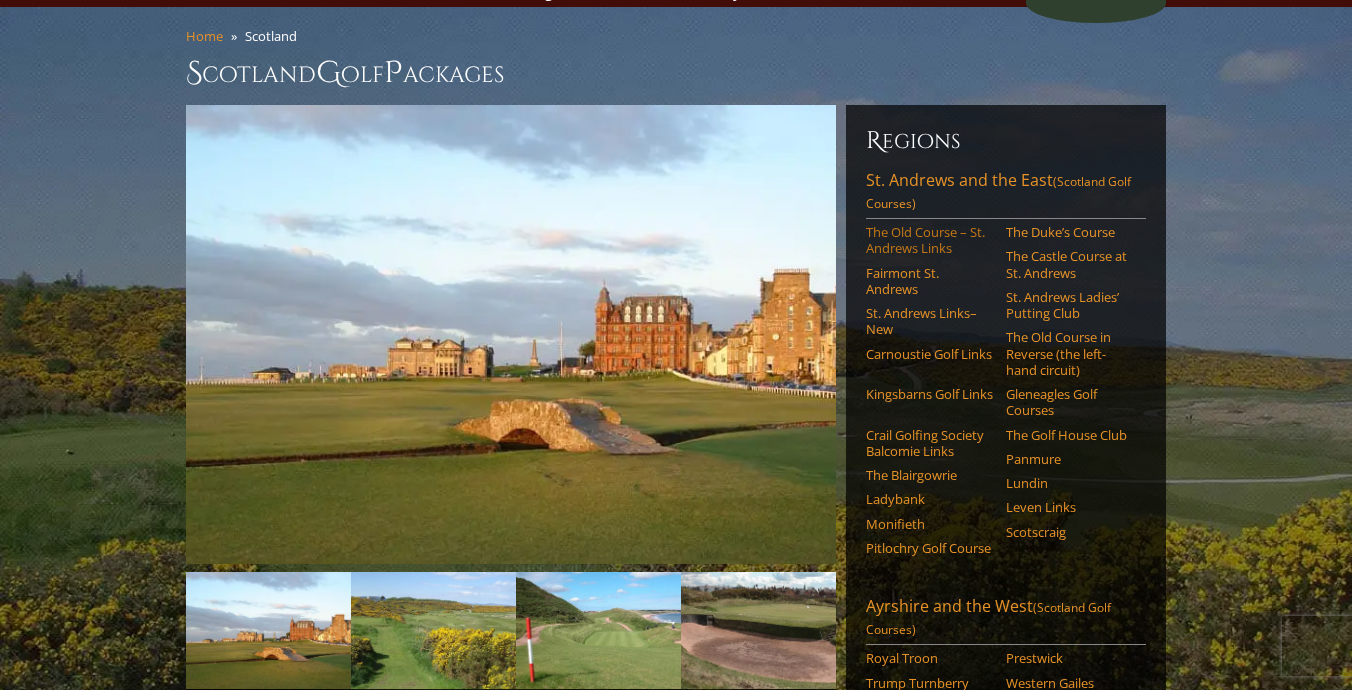 click on "The Old Course – St. Andrews Links" at bounding box center (929, 240) 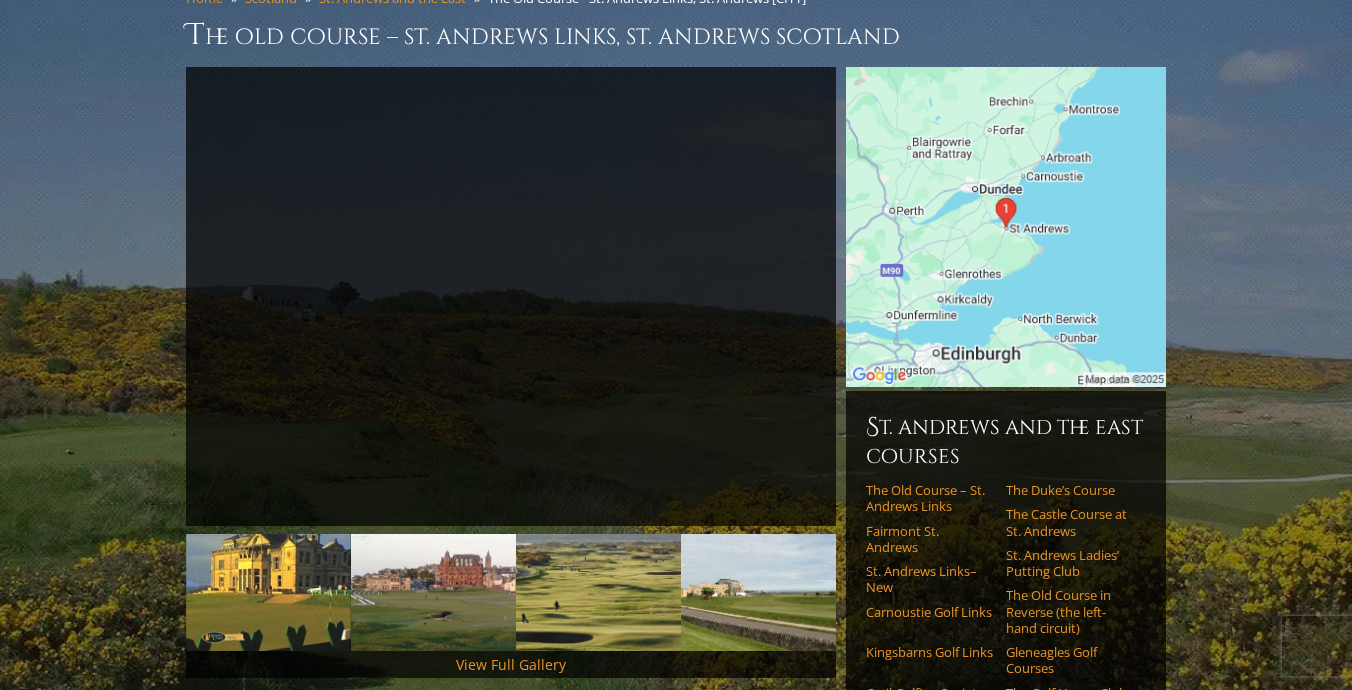 scroll, scrollTop: 160, scrollLeft: 0, axis: vertical 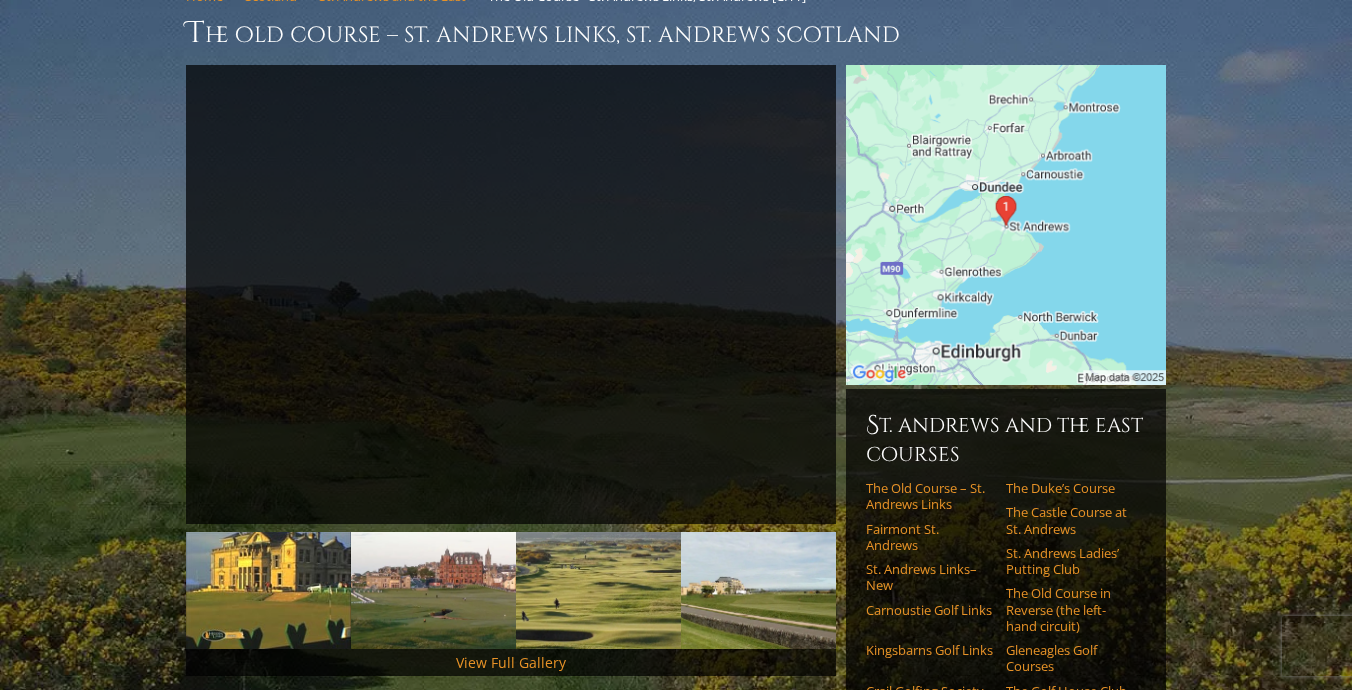 click on "Home Scotland St. Andrews and the East The Old Course - St. Andrews Links, St. Andrews [CITY]                      The Old Course – St. Andrews Links, St. Andrews [CITY]                      Previous Next" at bounding box center (676, 1617) 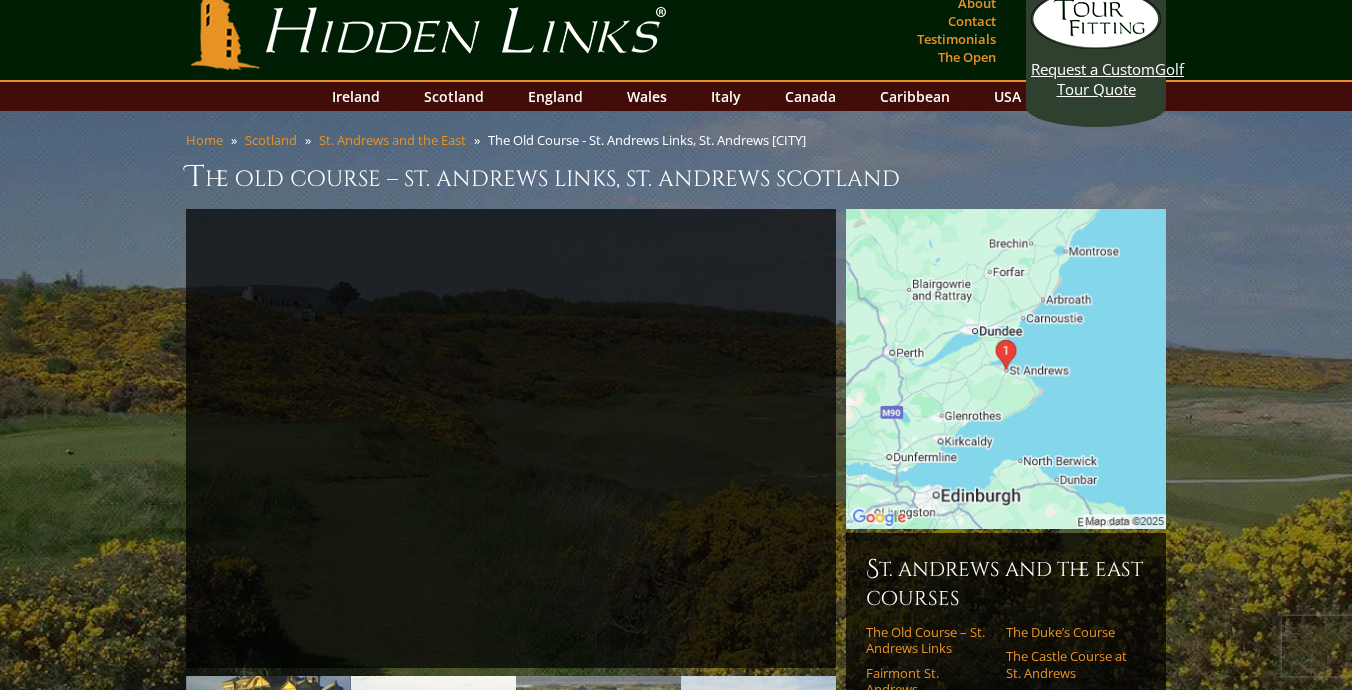scroll, scrollTop: 0, scrollLeft: 0, axis: both 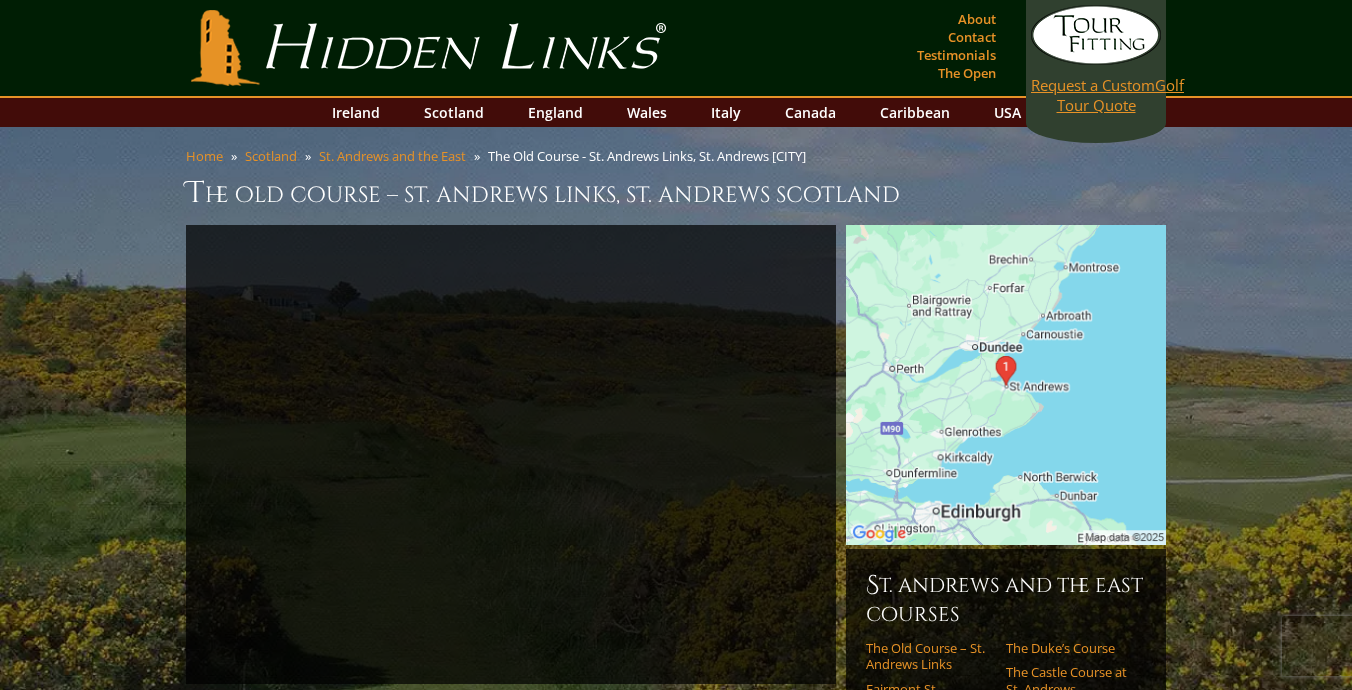 click on "Request a Custom  Golf Tour Quote" at bounding box center (1096, 60) 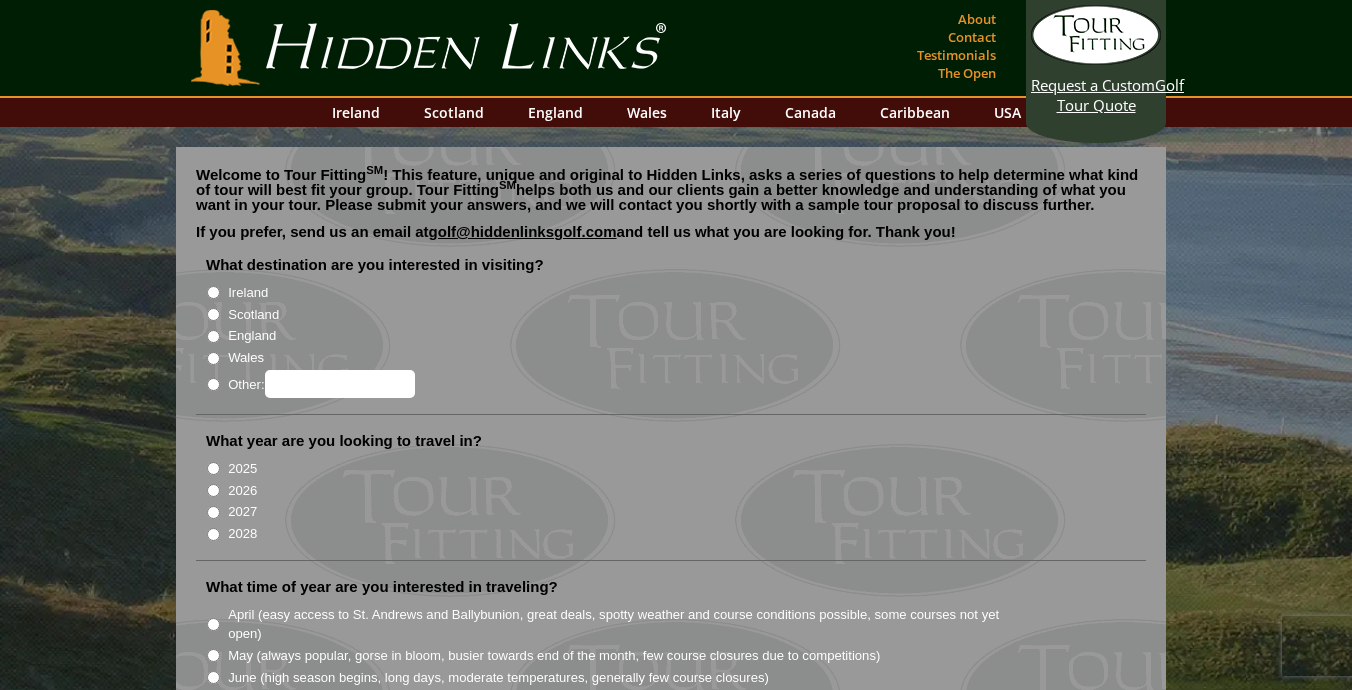 scroll, scrollTop: 0, scrollLeft: 0, axis: both 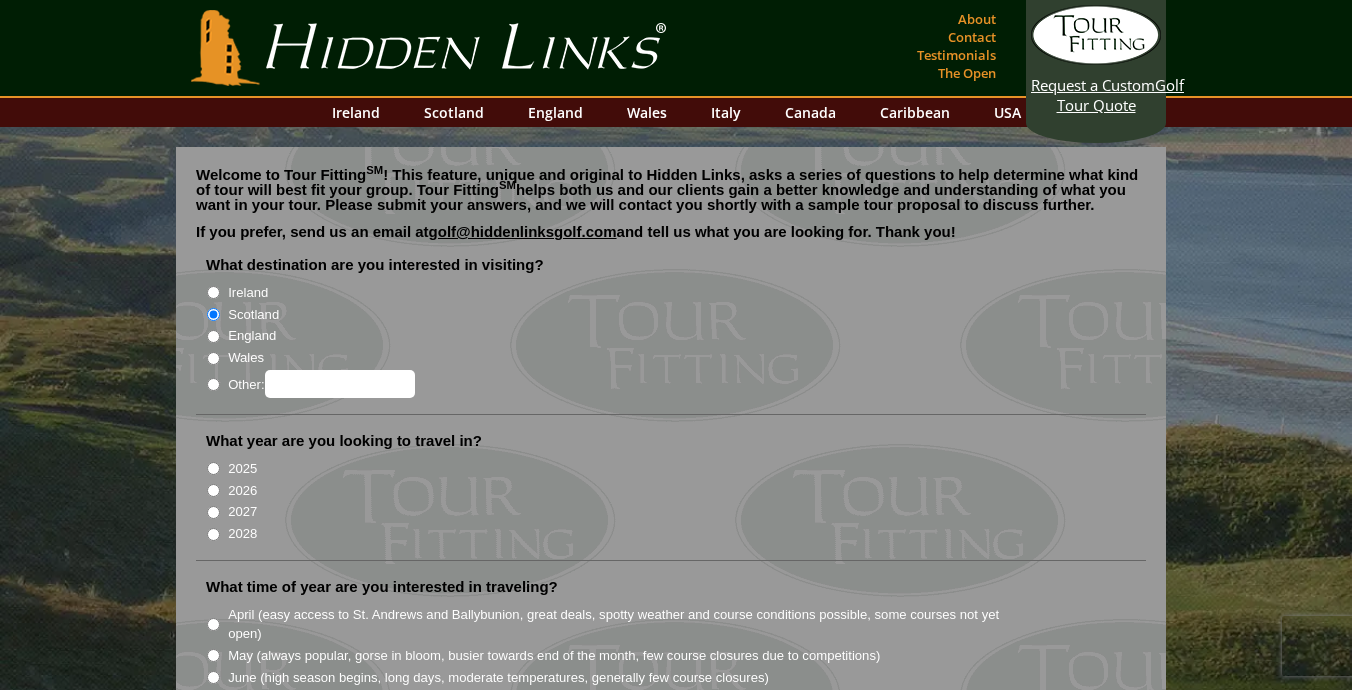 click on "Ireland" at bounding box center (213, 292) 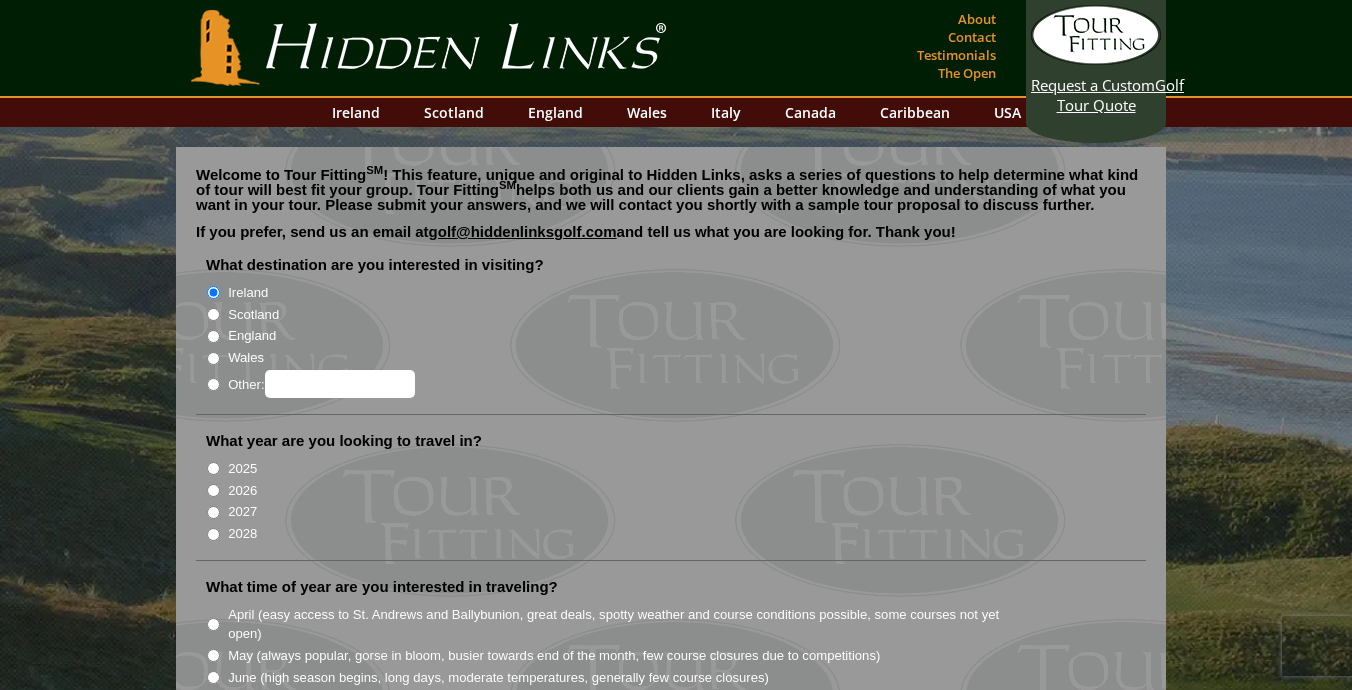 click on "Scotland" at bounding box center [213, 314] 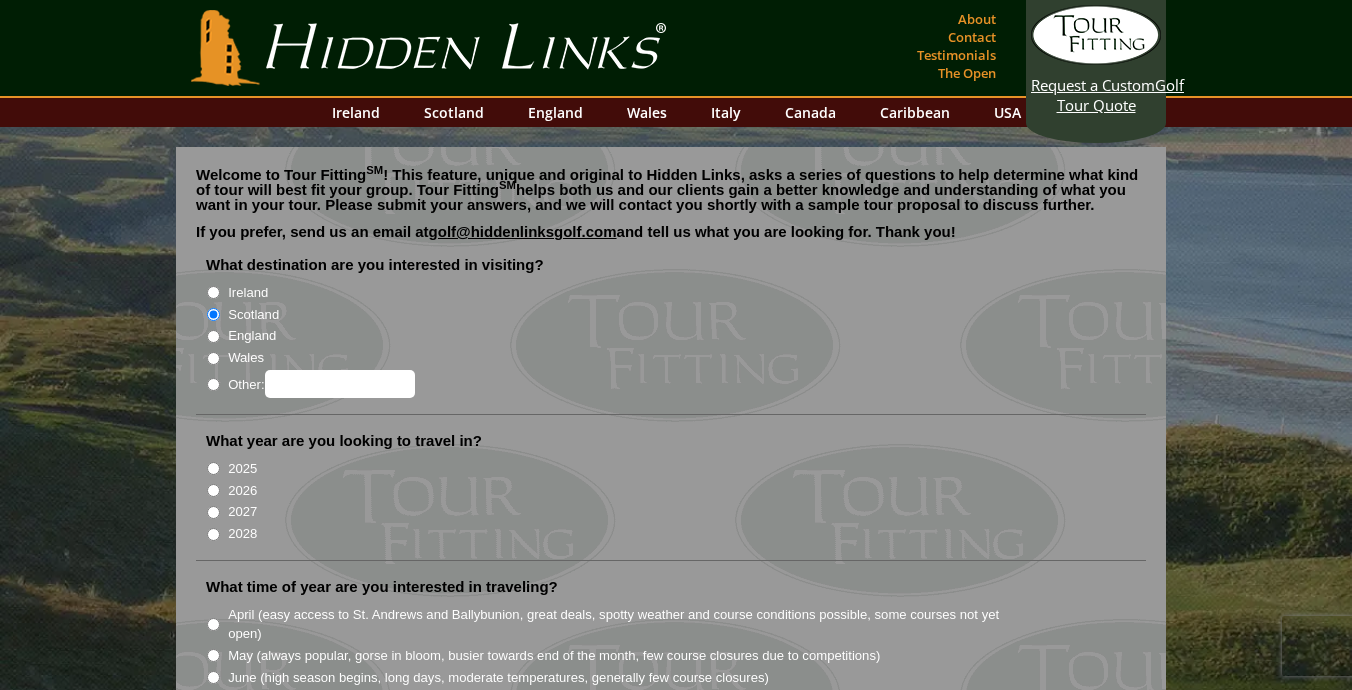 click on "2026" at bounding box center [213, 490] 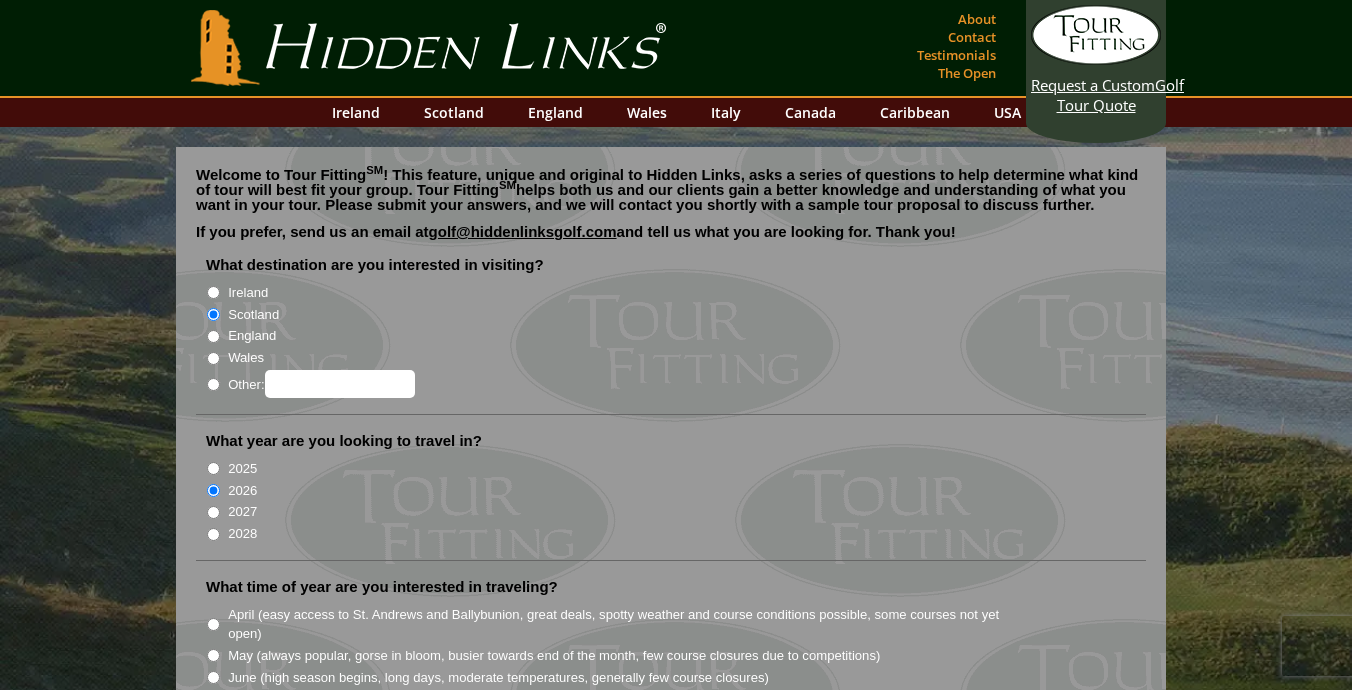 click on "2028" at bounding box center (679, 533) 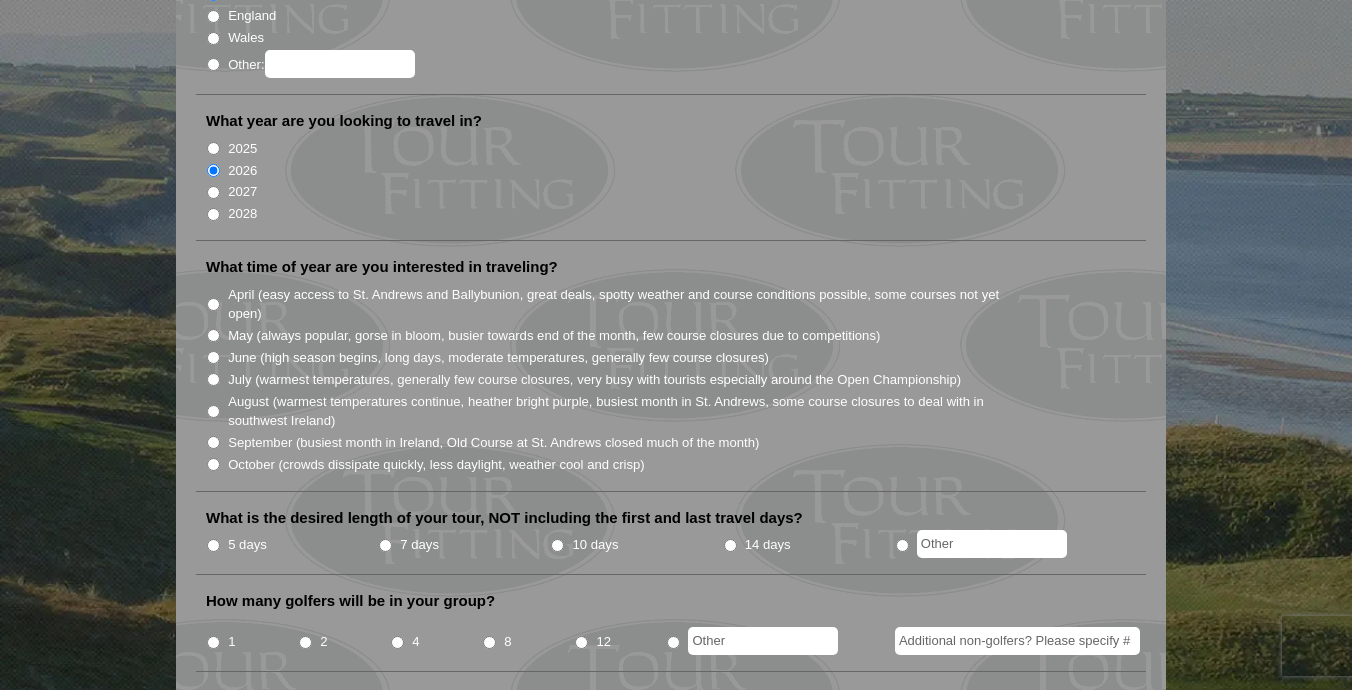 scroll, scrollTop: 360, scrollLeft: 0, axis: vertical 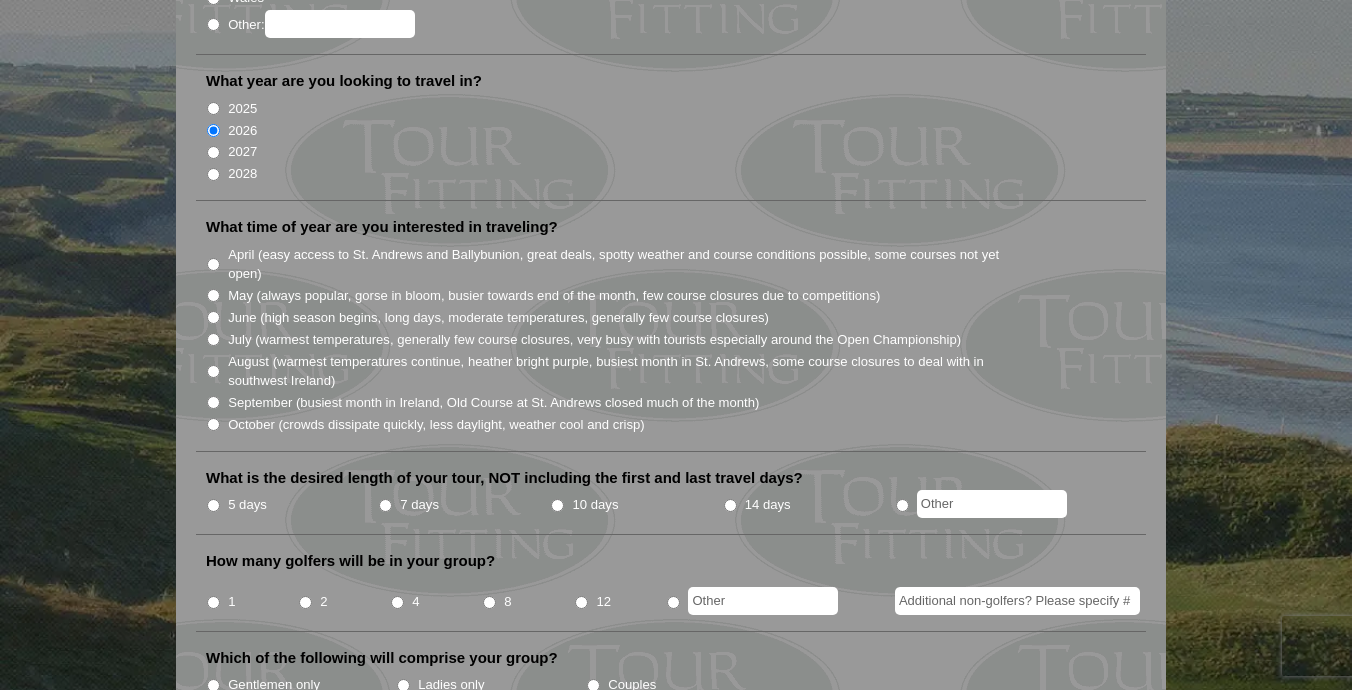 click on "May (always popular, gorse in bloom, busier towards end of the month, few course closures due to competitions)" at bounding box center [554, 296] 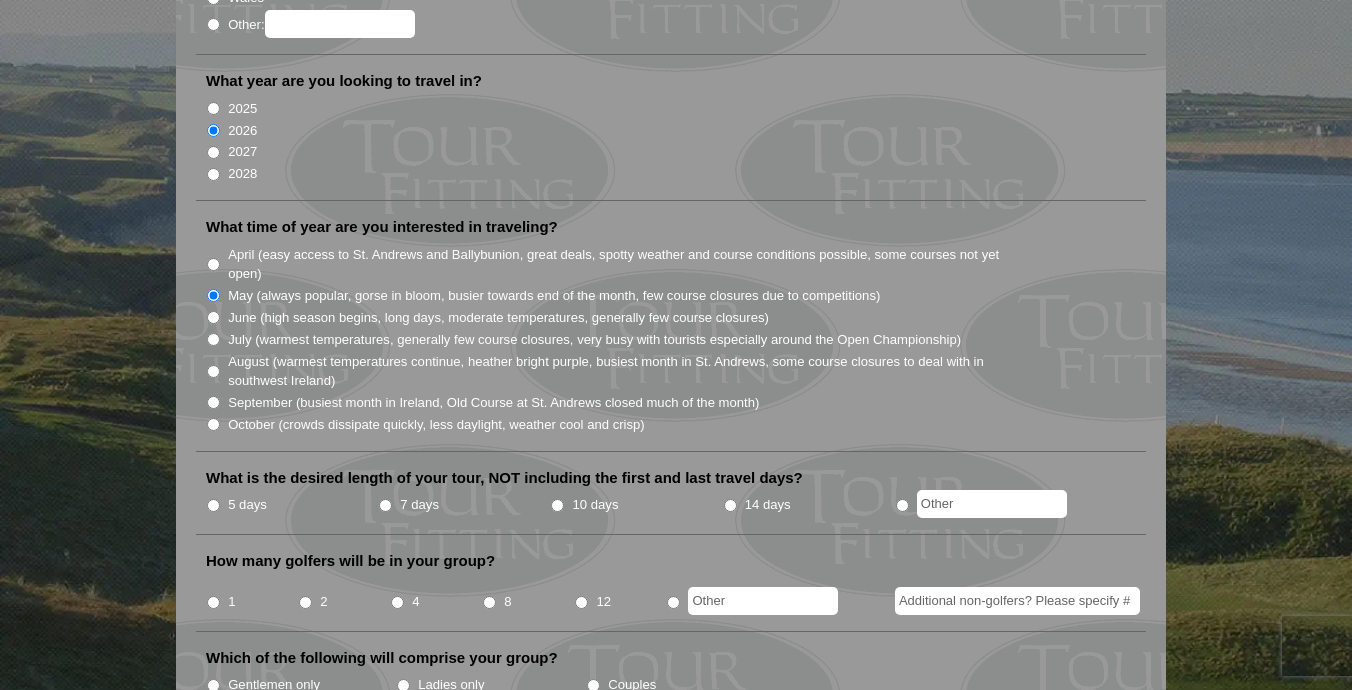 click on "What time of year are you interested in traveling?
April (easy access to St. Andrews and Ballybunion, great deals, spotty weather and course conditions possible, some courses not yet open)
May (always popular, gorse in bloom, busier towards end of the month, few course closures due to competitions)" at bounding box center [671, 334] 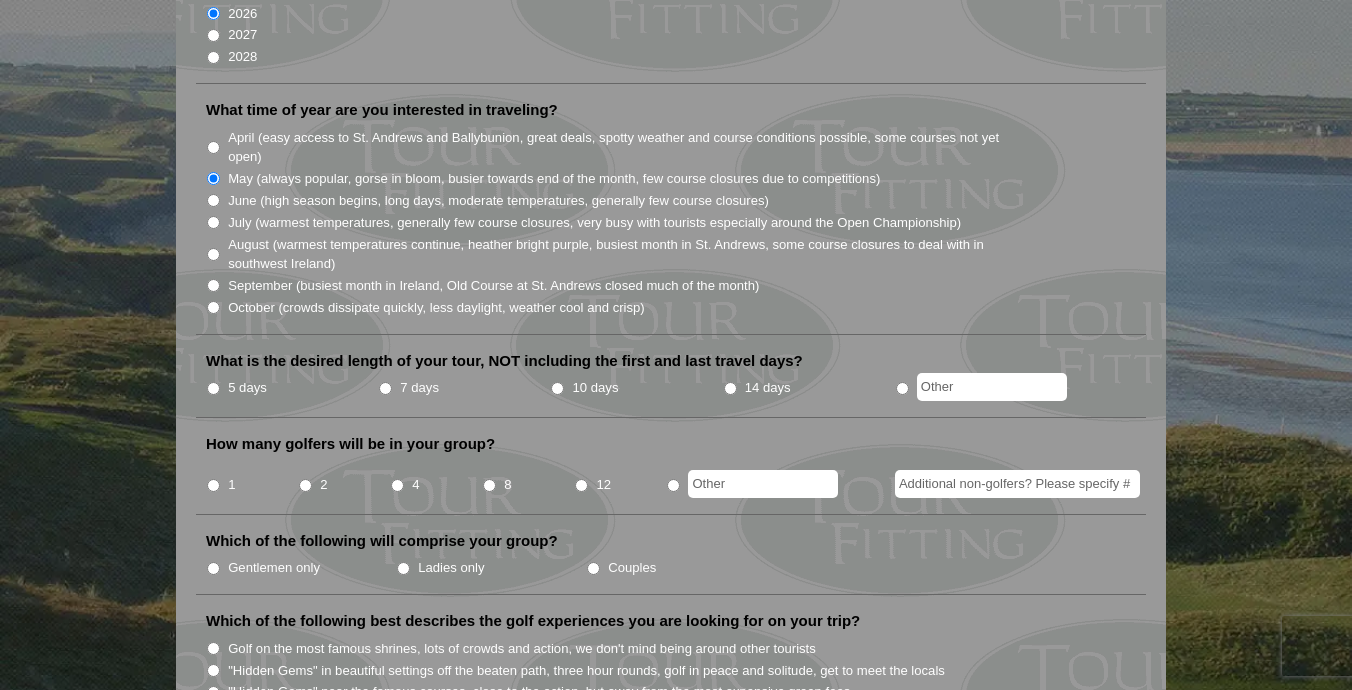 scroll, scrollTop: 480, scrollLeft: 0, axis: vertical 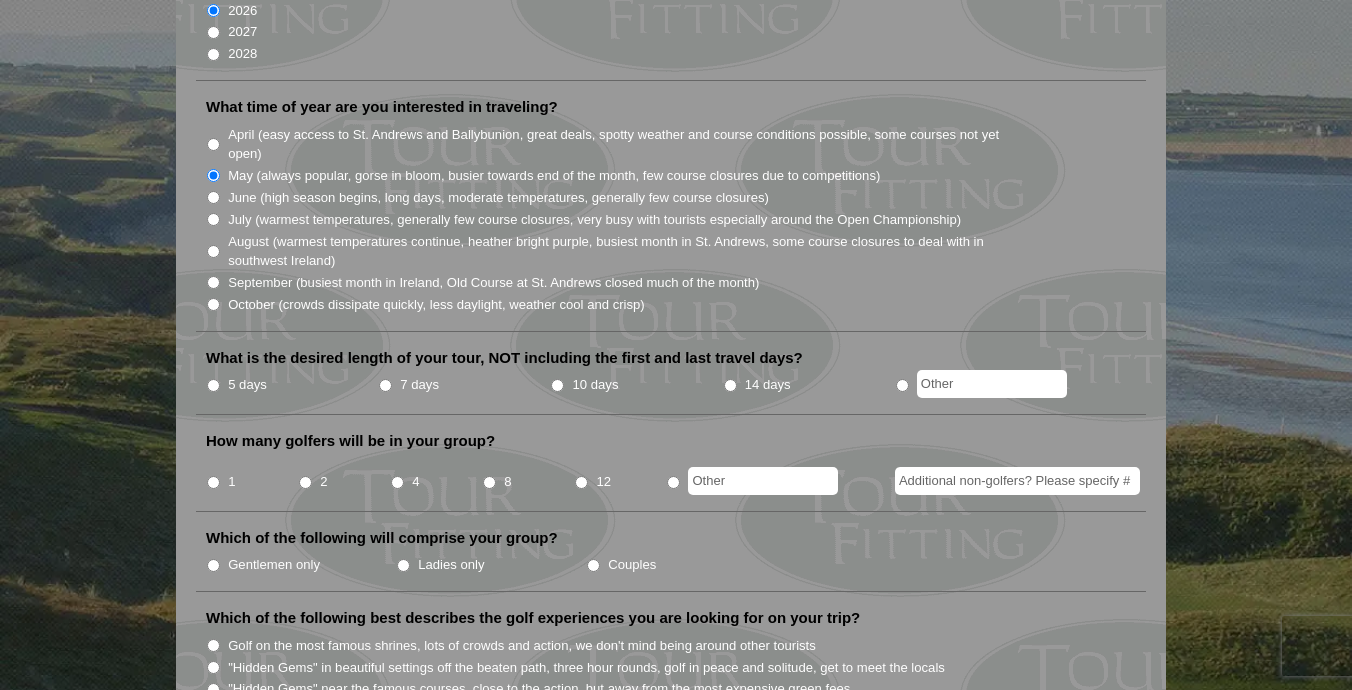 click on "10 days" at bounding box center [557, 385] 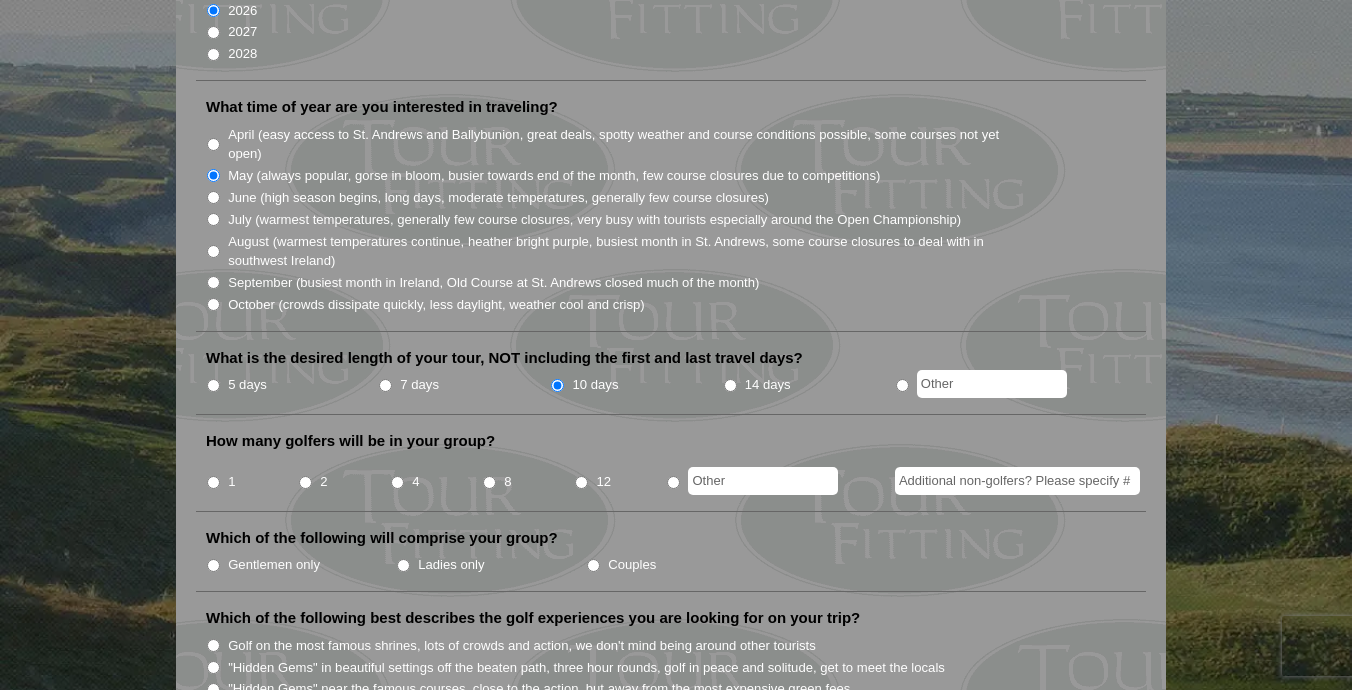 click on "1" at bounding box center (213, 482) 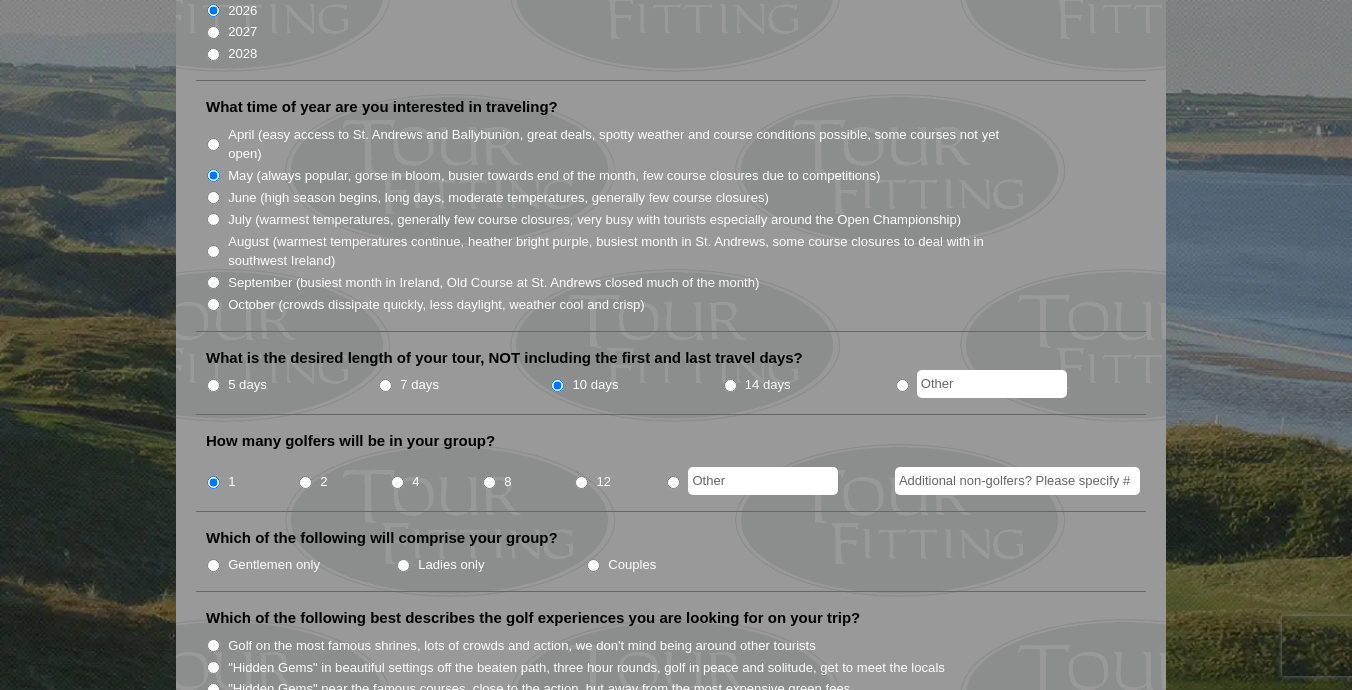 click on "Additional non-golfers? Please specify #" at bounding box center [1017, 481] 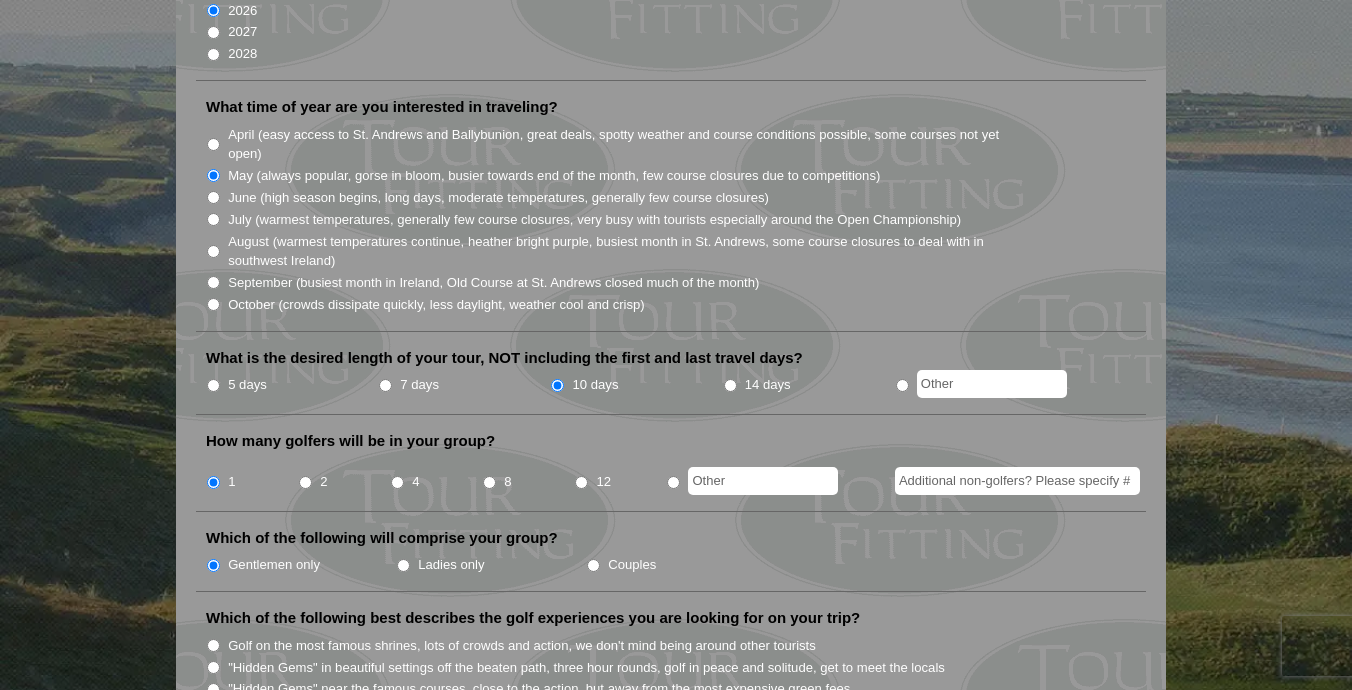 click on "Couples" at bounding box center (681, 564) 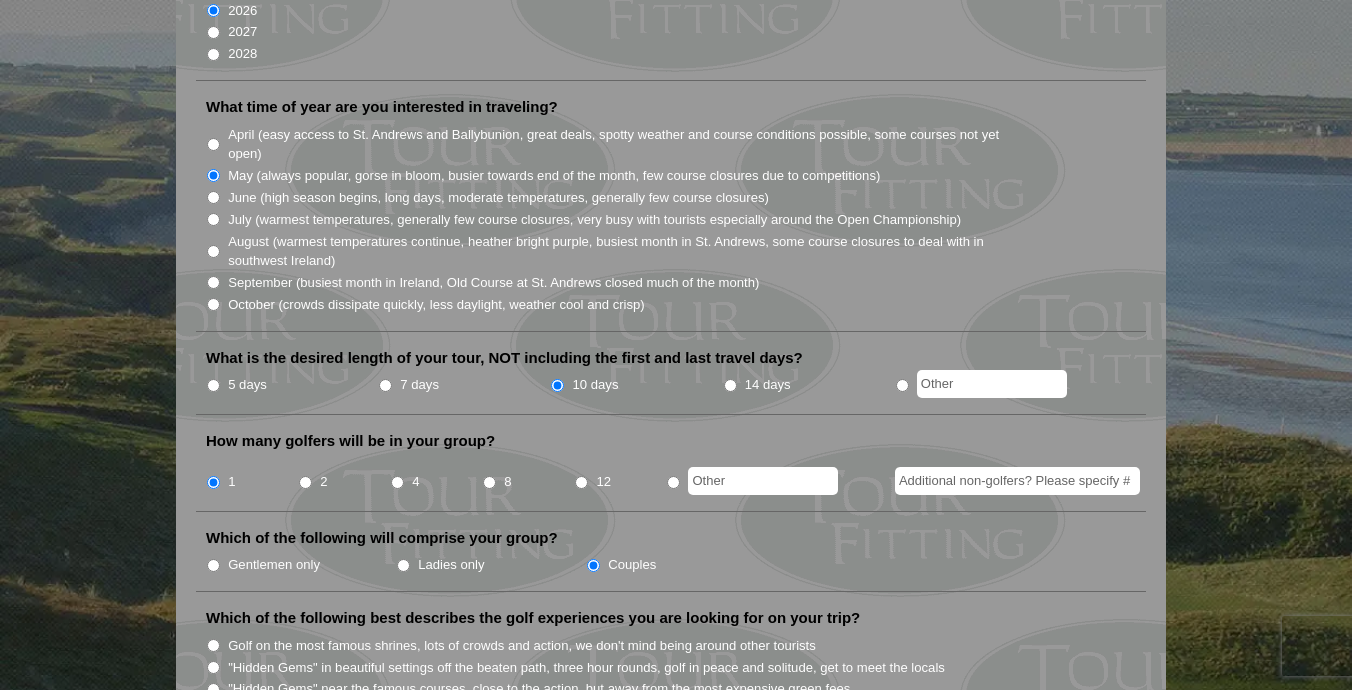 click on "Couples" at bounding box center [681, 564] 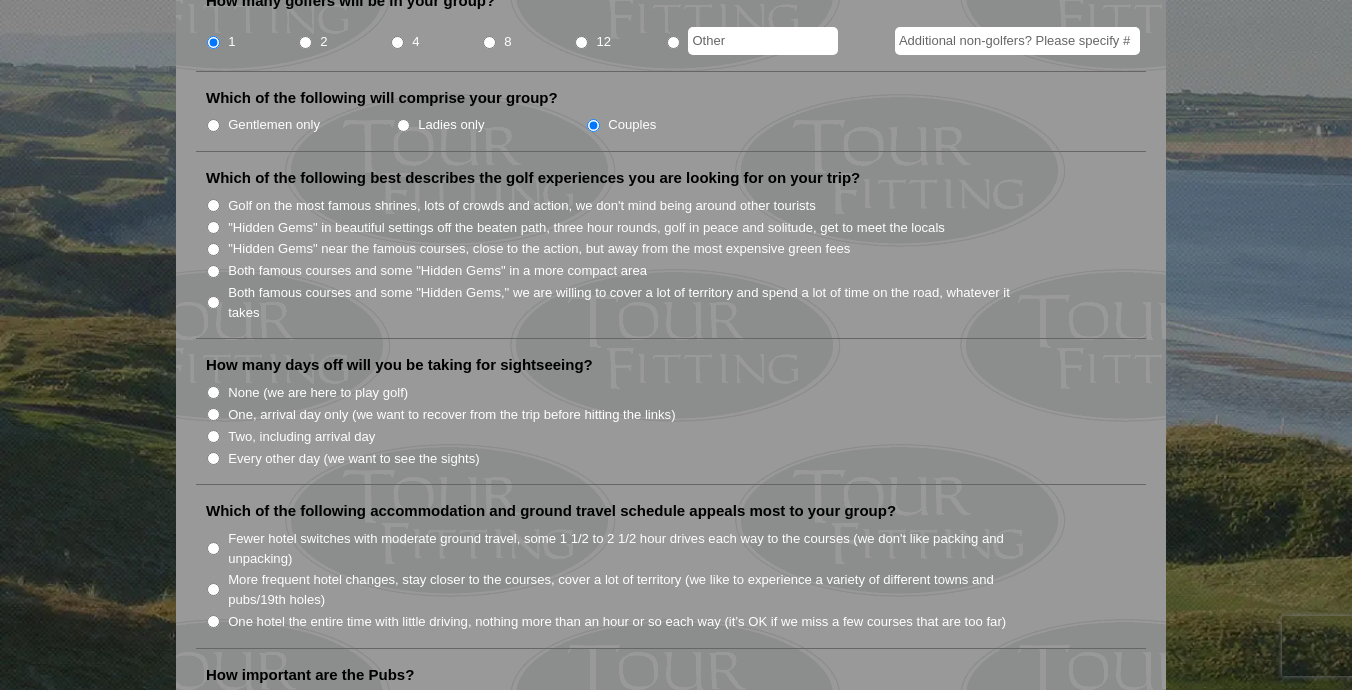 scroll, scrollTop: 960, scrollLeft: 0, axis: vertical 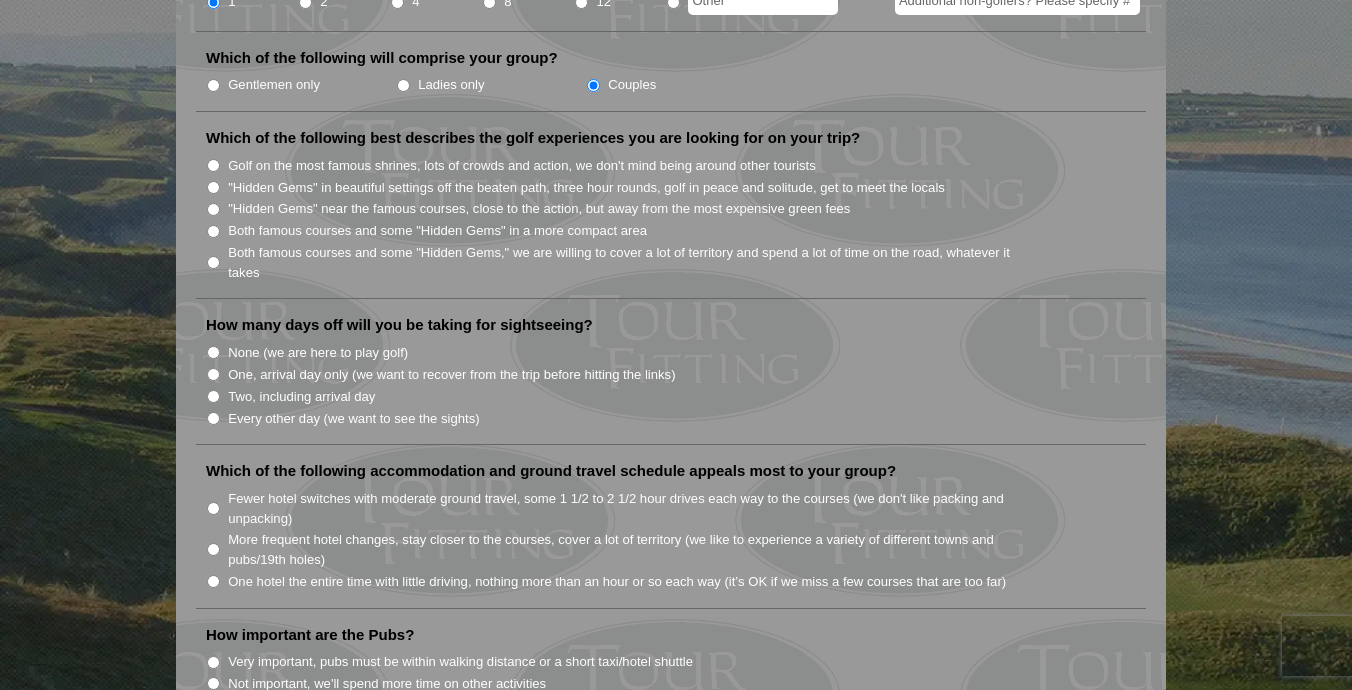 click on "Every other day (we want to see the sights)" at bounding box center [213, 418] 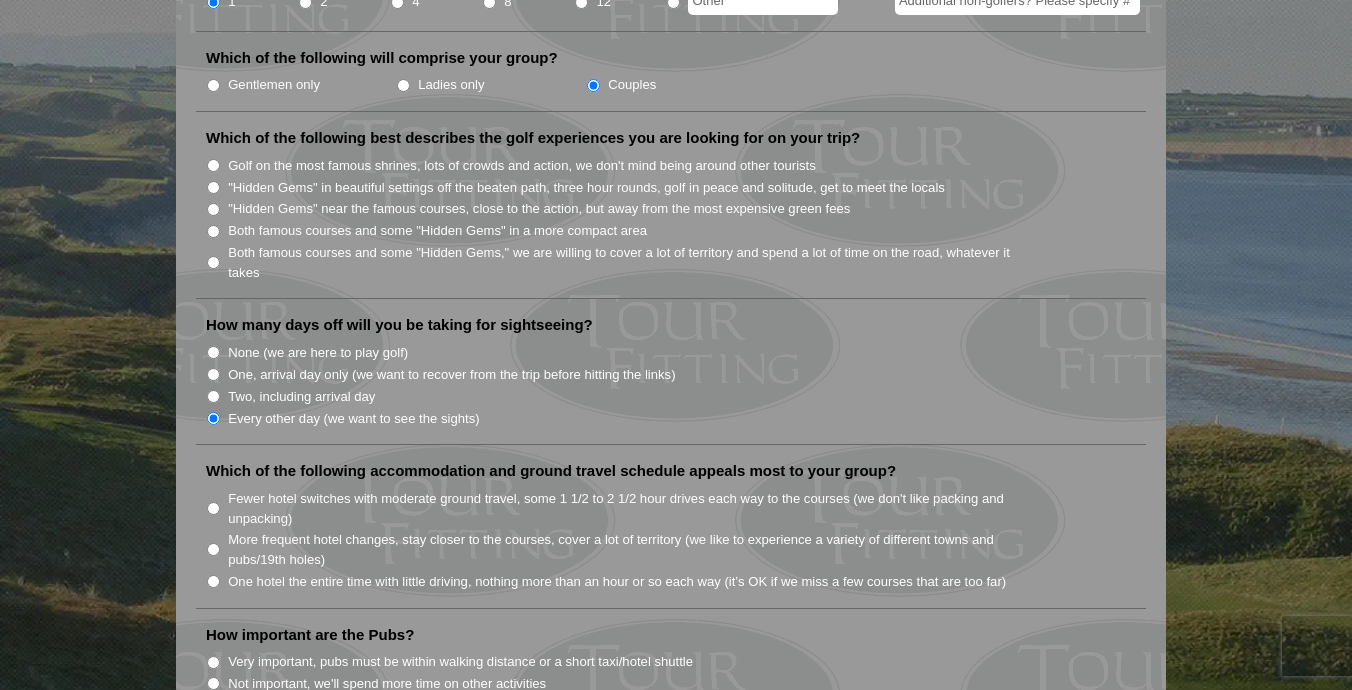 click on "Welcome to Tour Fitting SM ! This feature, unique and original to Hidden Links, asks a series of questions to help determine what kind of tour will best fit your group. Tour Fitting SM  helps both us and our clients gain a better knowledge and understanding of what you want in your tour. Please submit your answers, and we will contact you shortly with a sample tour proposal to discuss further.
If you prefer, send us an email at  golf@hiddenlinksgolf.com  and tell us what you are looking for. Thank you!
What destination are you interested in visiting?   Ireland Scotland England Wales" at bounding box center [671, 643] 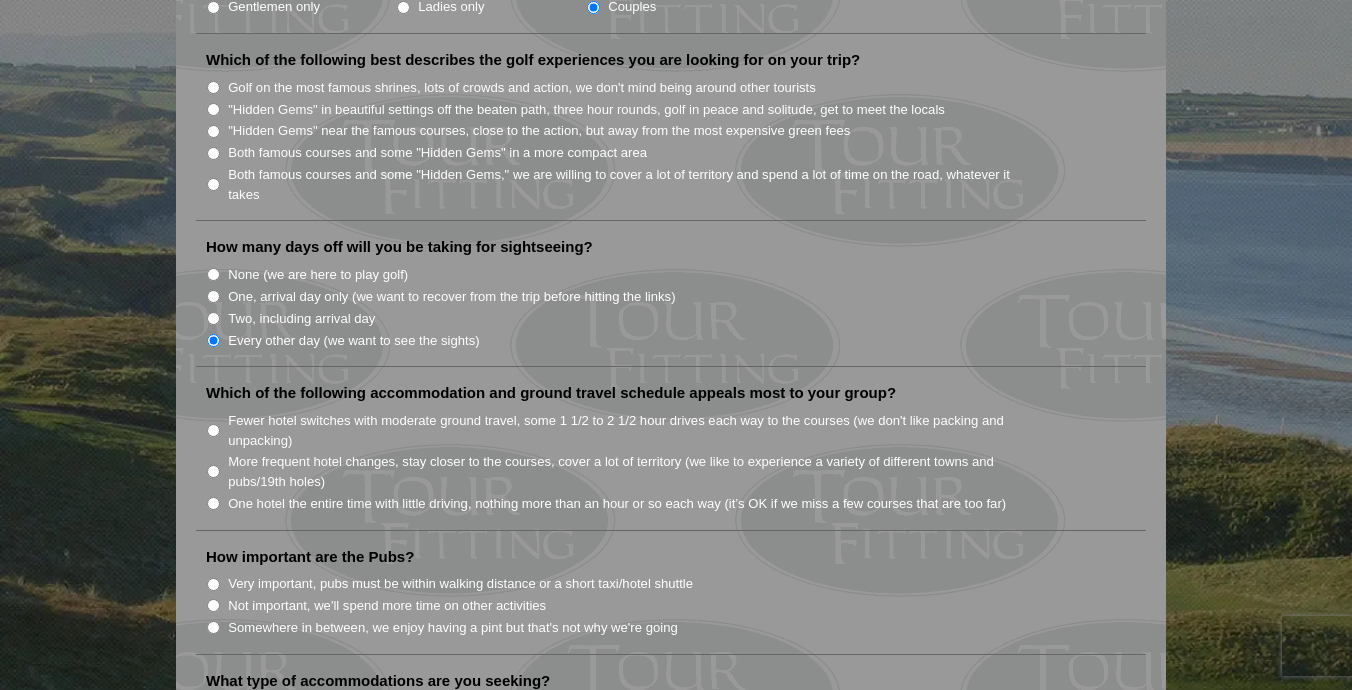 scroll, scrollTop: 1040, scrollLeft: 0, axis: vertical 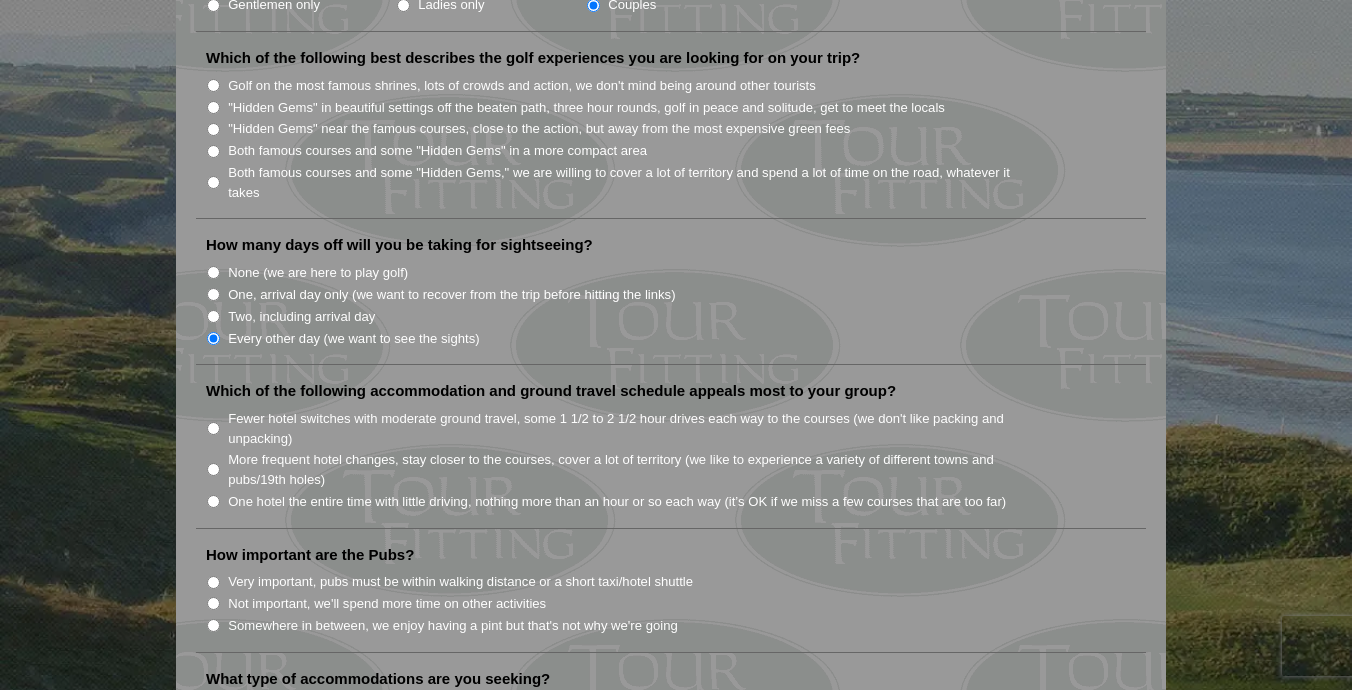 click on "Both famous courses and some "Hidden Gems" in a more compact area" at bounding box center (213, 151) 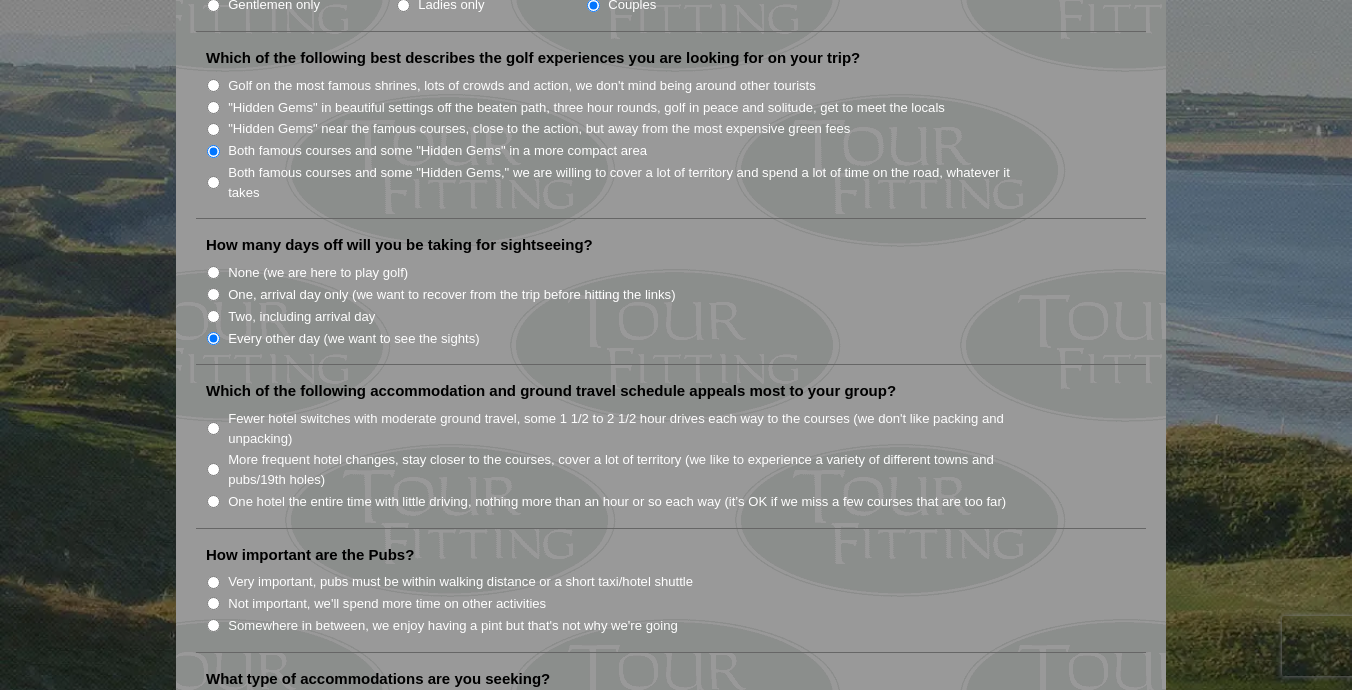 click on "Welcome to Tour Fitting SM ! This feature, unique and original to Hidden Links, asks a series of questions to help determine what kind of tour will best fit your group. Tour Fitting SM  helps both us and our clients gain a better knowledge and understanding of what you want in your tour. Please submit your answers, and we will contact you shortly with a sample tour proposal to discuss further.
If you prefer, send us an email at  golf@hiddenlinksgolf.com  and tell us what you are looking for. Thank you!
What destination are you interested in visiting?   Ireland Scotland England Wales" at bounding box center [671, 563] 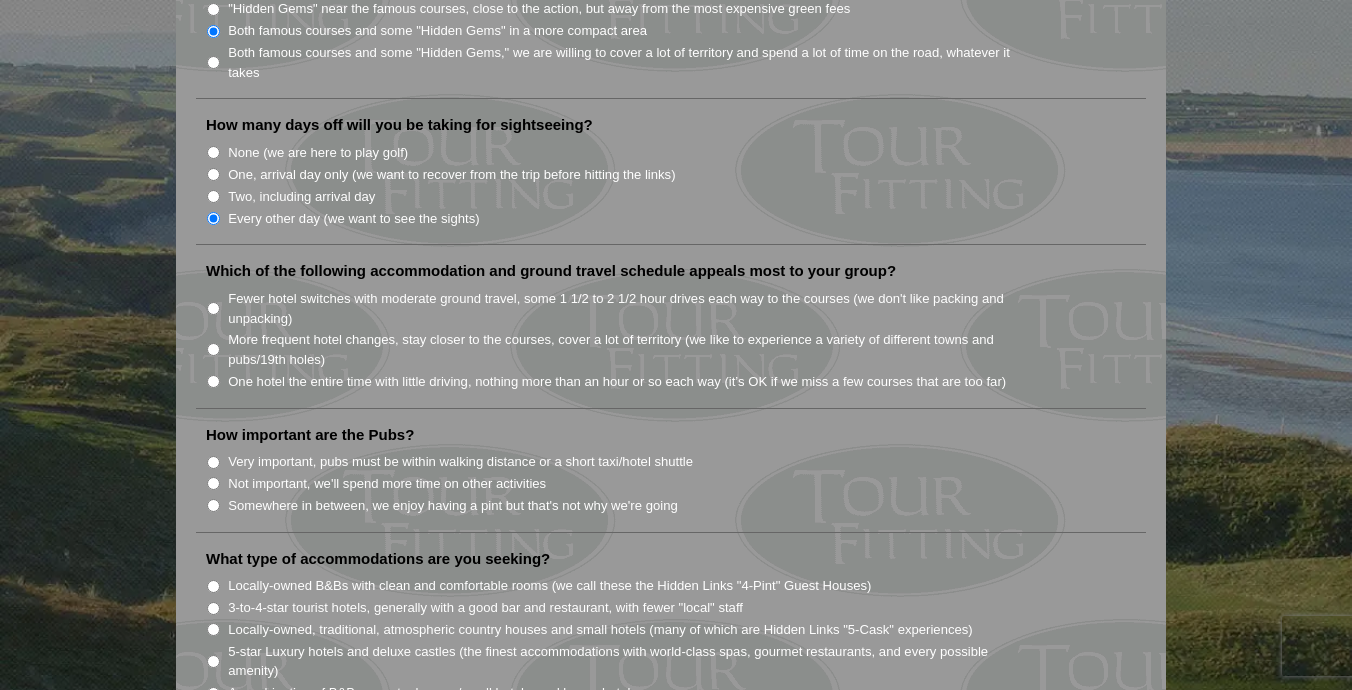 scroll, scrollTop: 1200, scrollLeft: 0, axis: vertical 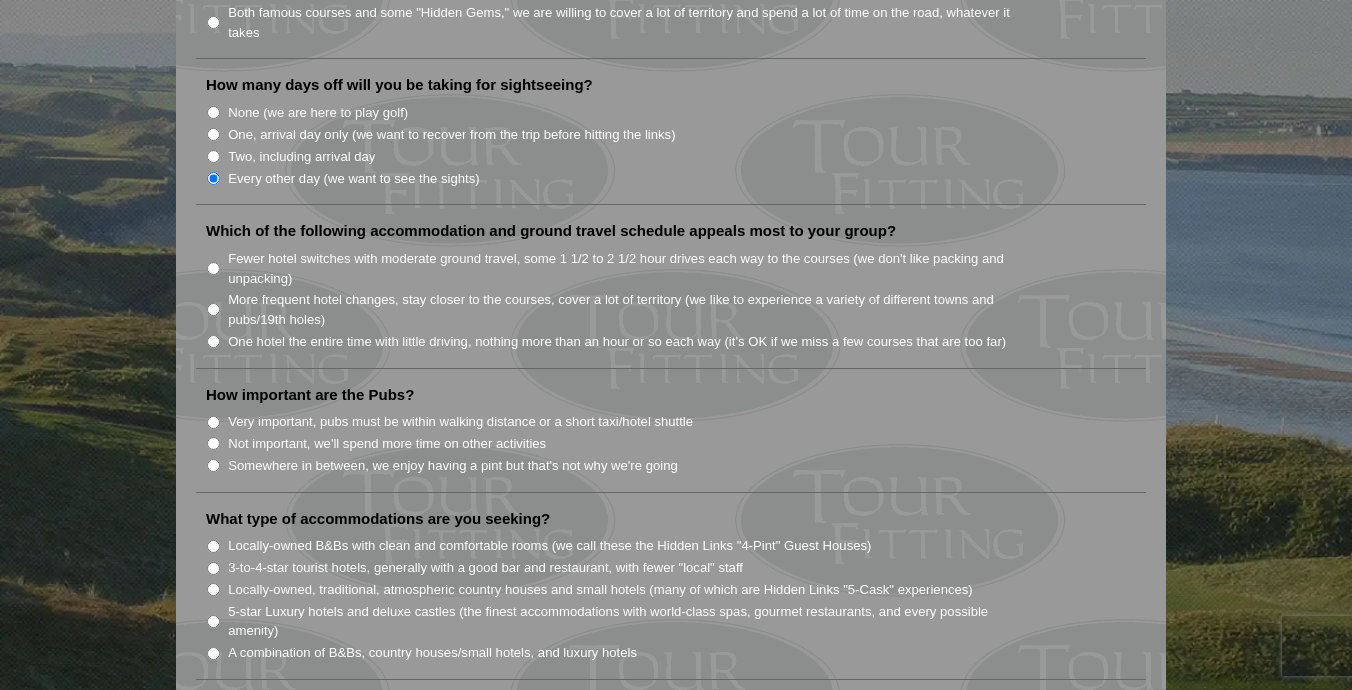 click on "More frequent hotel changes, stay closer to the courses, cover a lot of territory (we like to experience a variety of different towns and pubs/19th holes)" at bounding box center [213, 309] 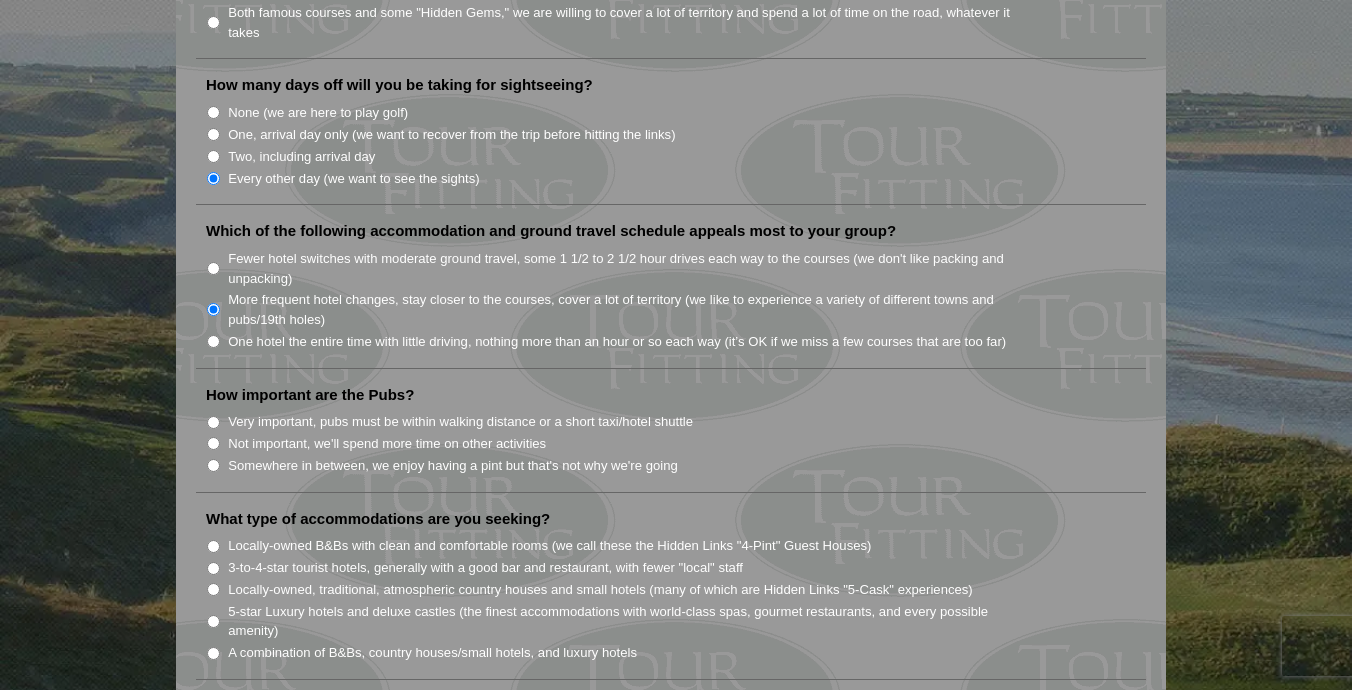 click on "One hotel the entire time with little driving, nothing more than an hour or so each way (it’s OK if we miss a few courses that are too far)" at bounding box center (213, 341) 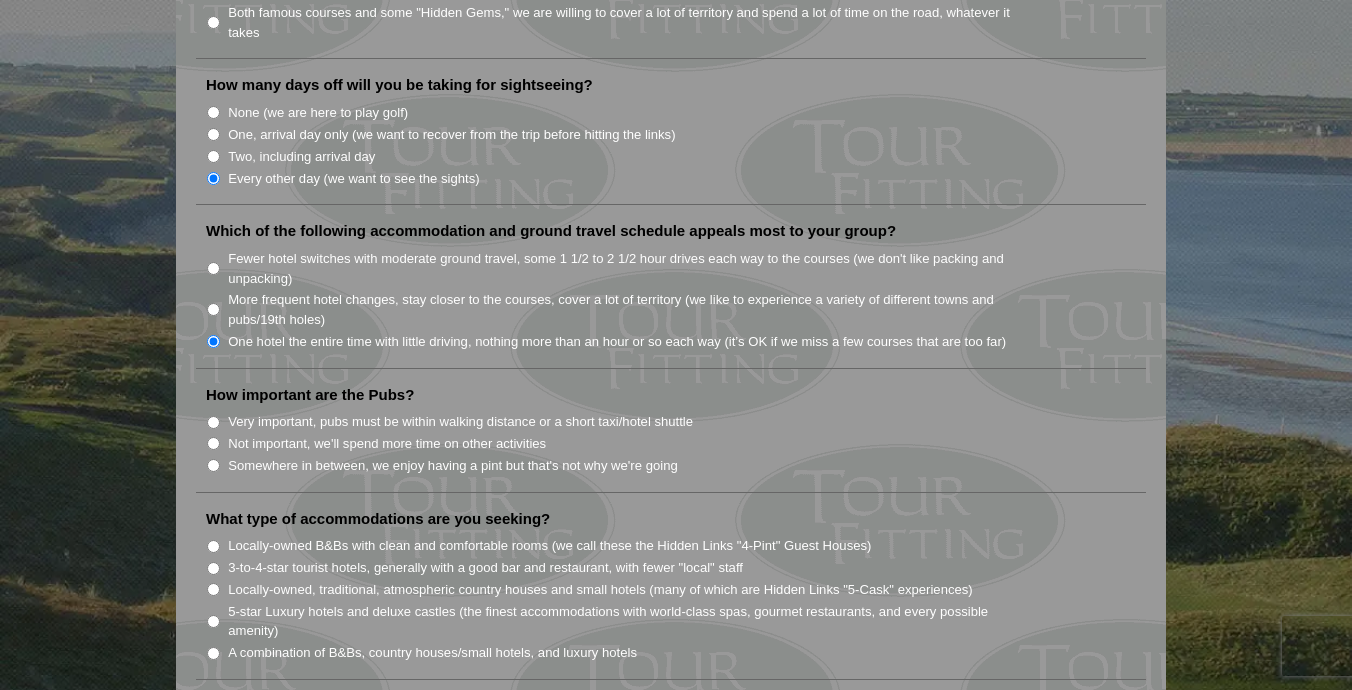 click on "Fewer hotel switches with moderate ground travel, some 1 1/2 to 2 1/2 hour drives each way to the courses (we don't like packing and unpacking)" at bounding box center [213, 268] 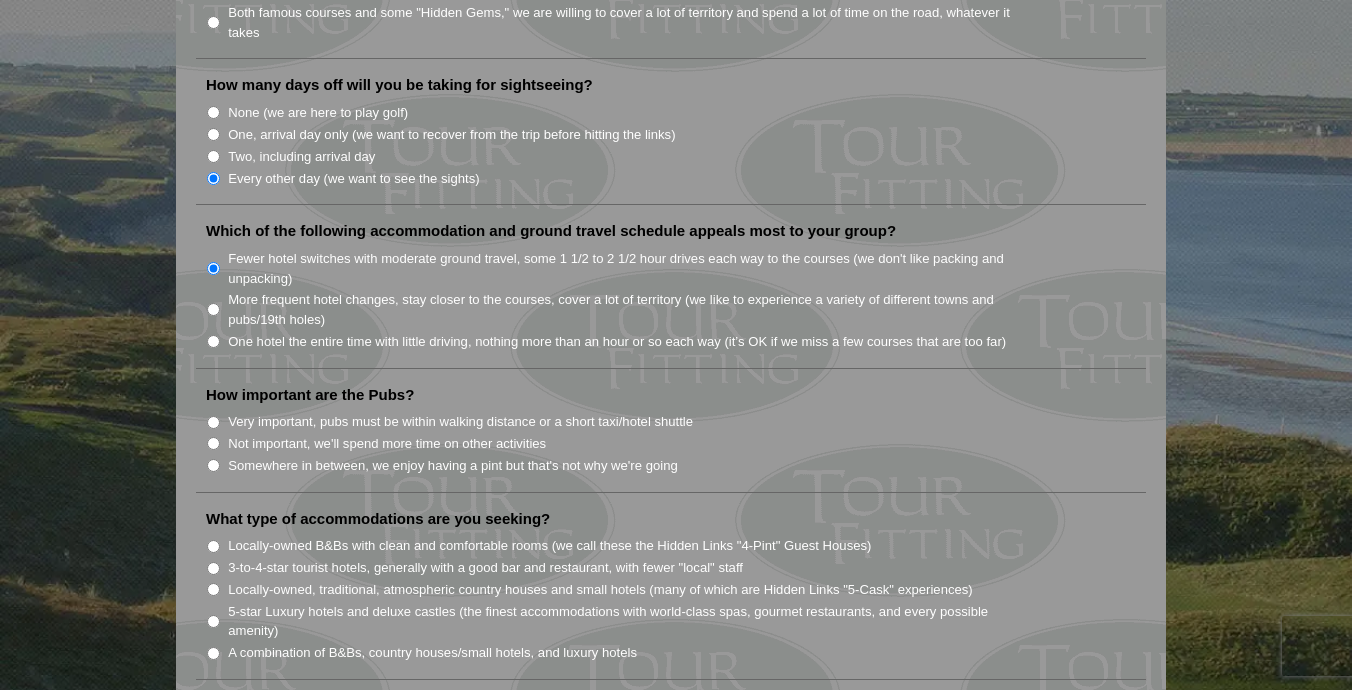 click on "More frequent hotel changes, stay closer to the courses, cover a lot of territory (we like to experience a variety of different towns and pubs/19th holes)" at bounding box center (213, 309) 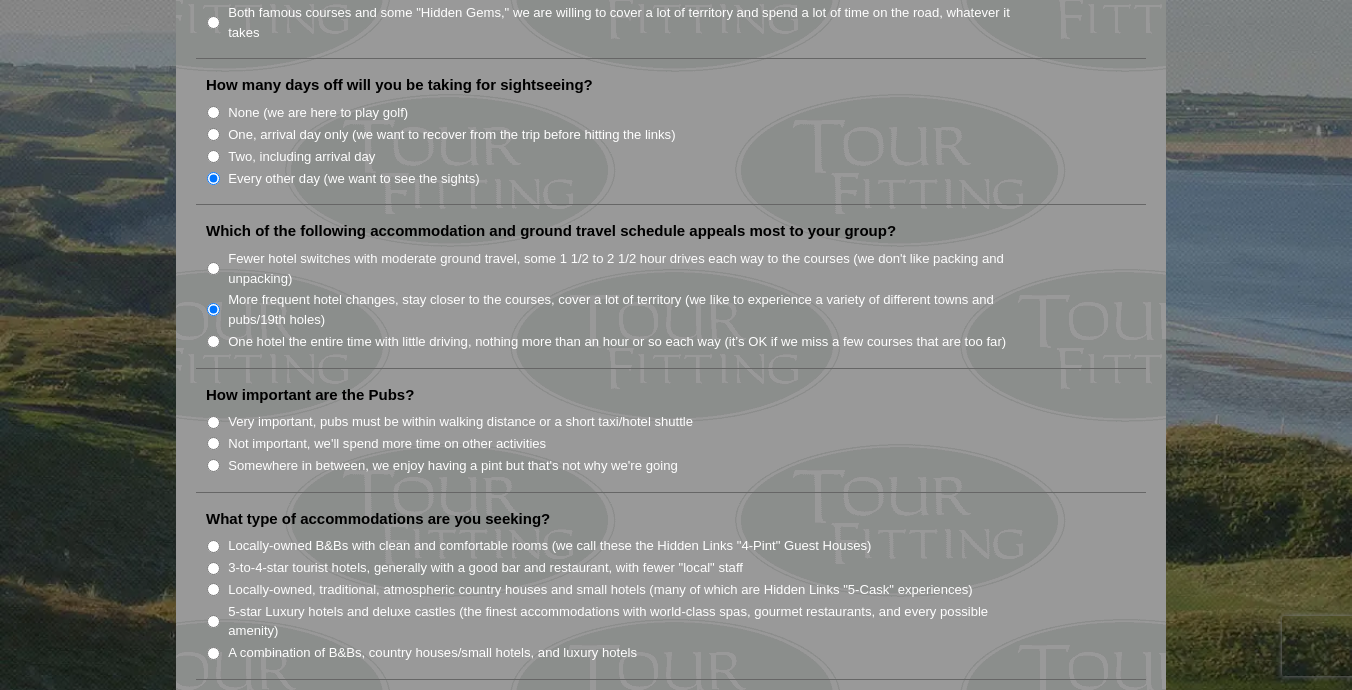click on "Welcome to Tour Fitting SM ! This feature, unique and original to Hidden Links, asks a series of questions to help determine what kind of tour will best fit your group. Tour Fitting SM  helps both us and our clients gain a better knowledge and understanding of what you want in your tour. Please submit your answers, and we will contact you shortly with a sample tour proposal to discuss further.
If you prefer, send us an email at  golf@hiddenlinksgolf.com  and tell us what you are looking for. Thank you!
What destination are you interested in visiting?   Ireland Scotland England Wales" at bounding box center [671, 403] 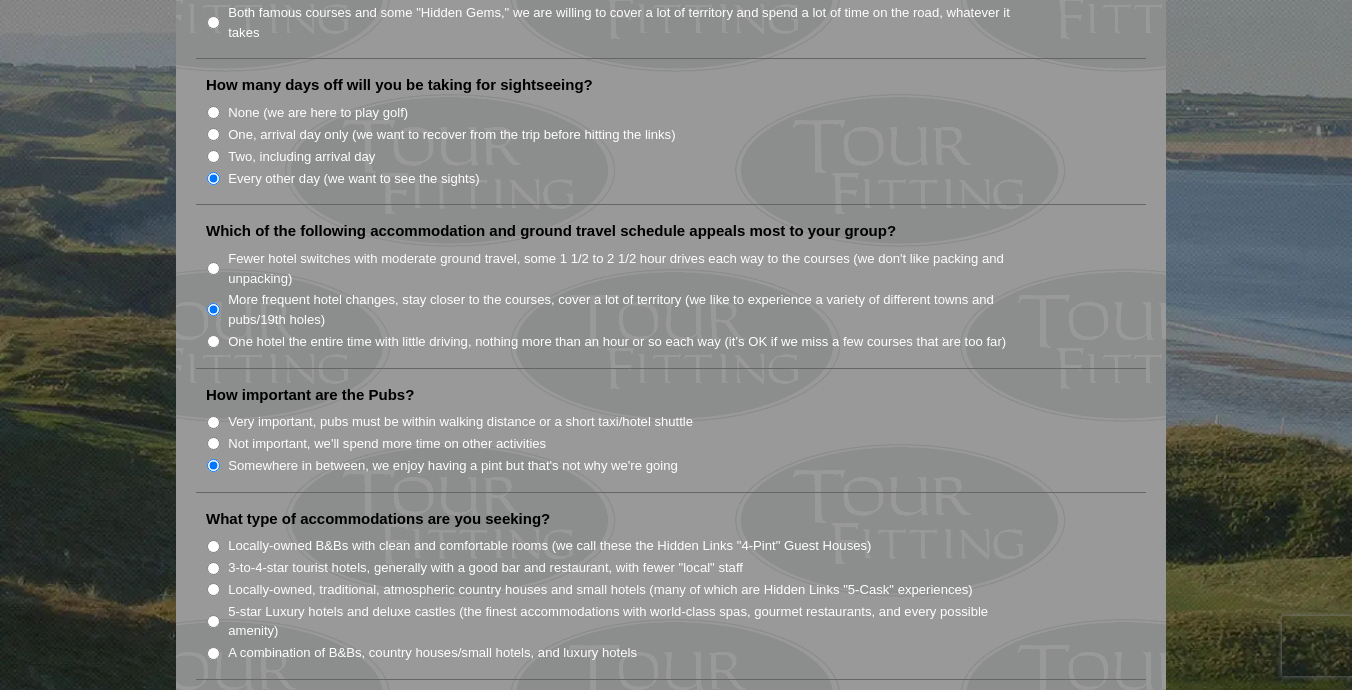 click on "Welcome to Tour Fitting SM ! This feature, unique and original to Hidden Links, asks a series of questions to help determine what kind of tour will best fit your group. Tour Fitting SM  helps both us and our clients gain a better knowledge and understanding of what you want in your tour. Please submit your answers, and we will contact you shortly with a sample tour proposal to discuss further.
If you prefer, send us an email at  golf@hiddenlinksgolf.com  and tell us what you are looking for. Thank you!
What destination are you interested in visiting?   Ireland Scotland England Wales" at bounding box center [671, 403] 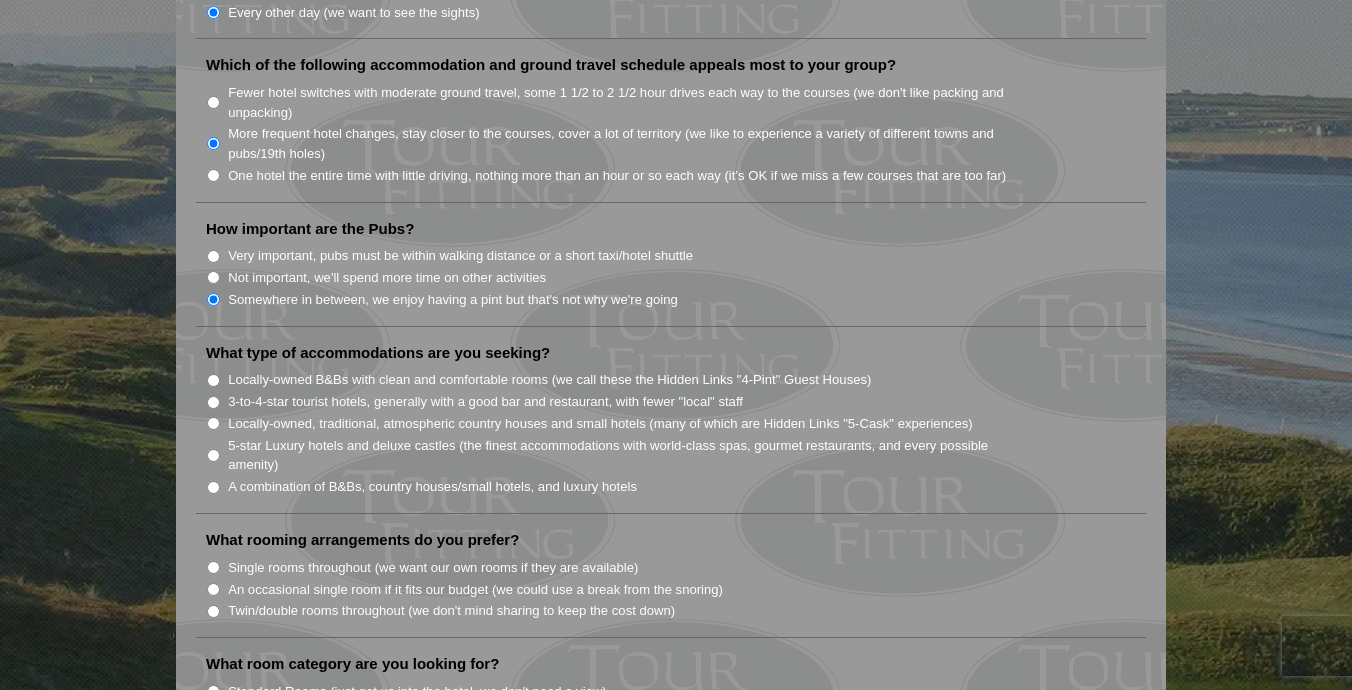 scroll, scrollTop: 1400, scrollLeft: 0, axis: vertical 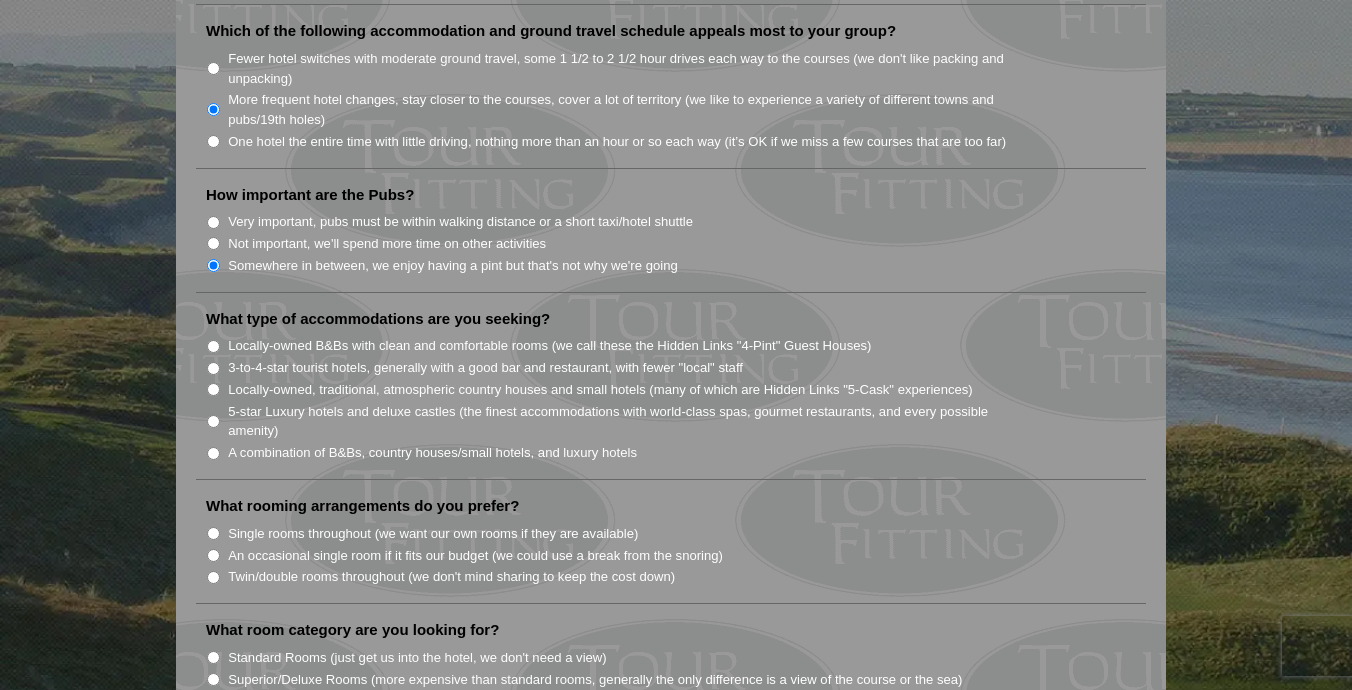 click on "A combination of B&Bs, country houses/small hotels, and luxury hotels" at bounding box center [432, 453] 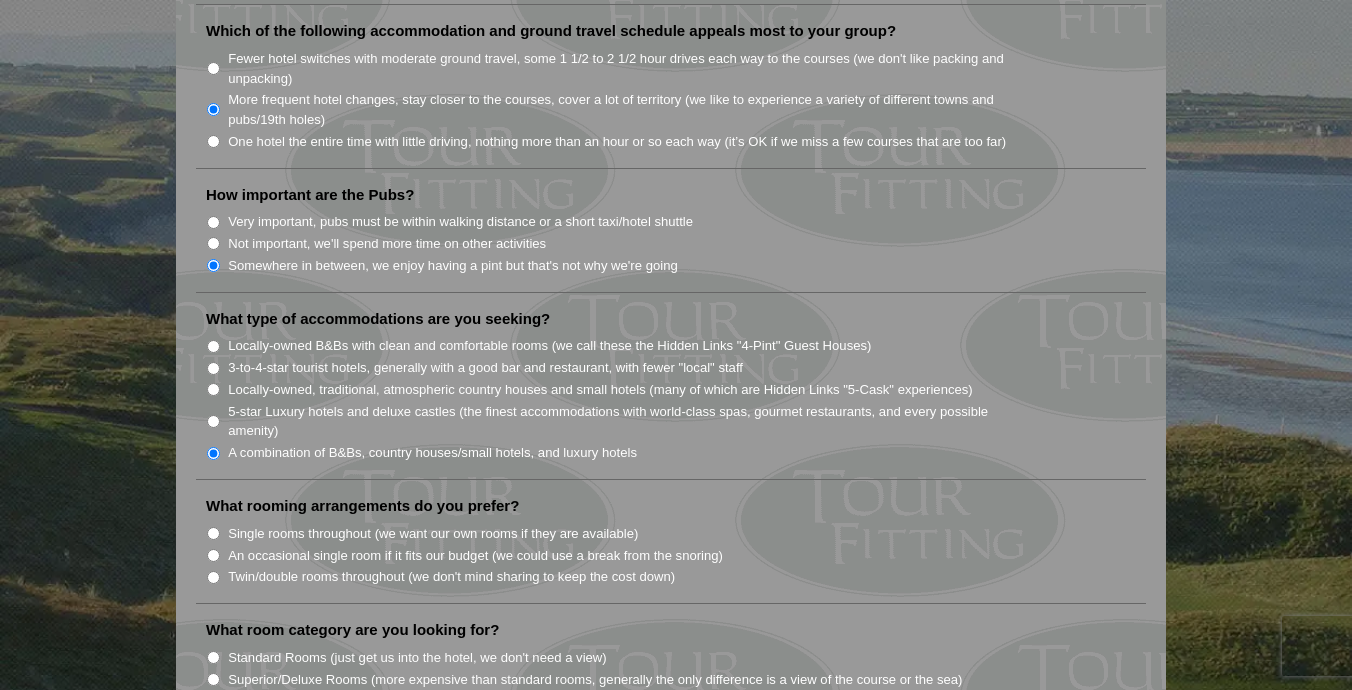 click on "An occasional single room if it fits our budget (we could use a break from the snoring)" at bounding box center (679, 554) 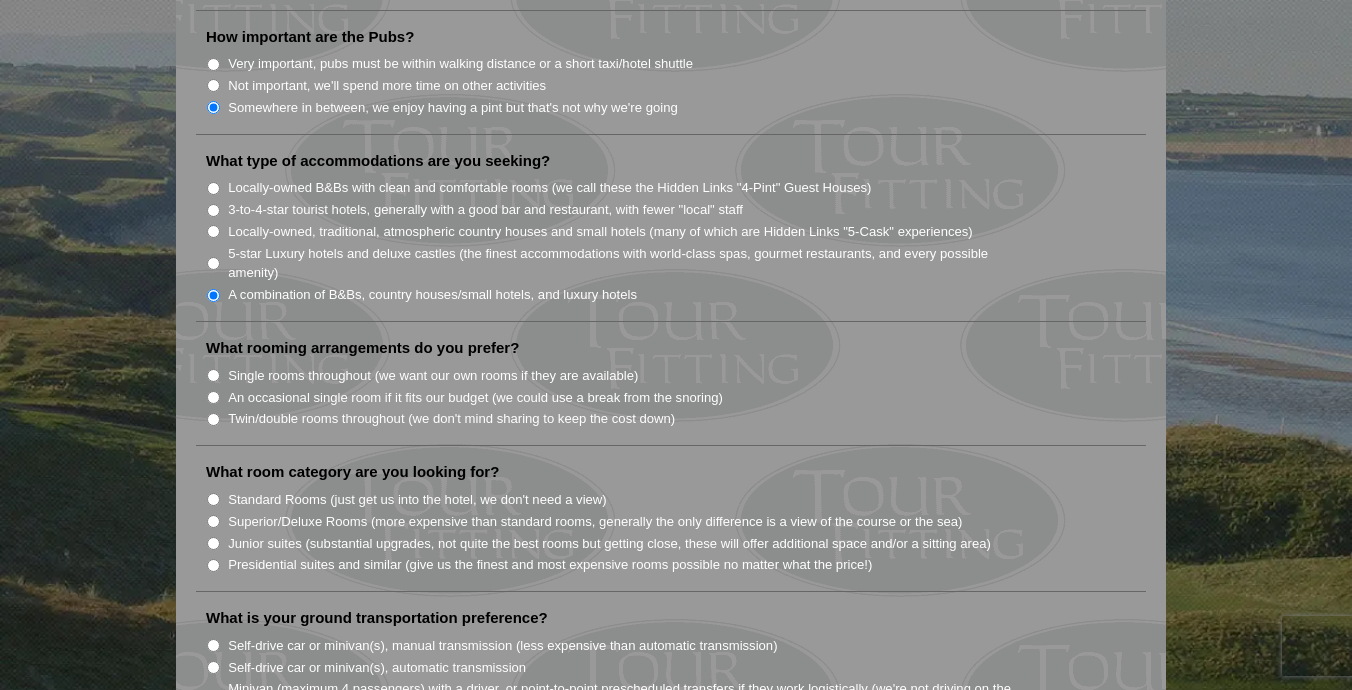 scroll, scrollTop: 1560, scrollLeft: 0, axis: vertical 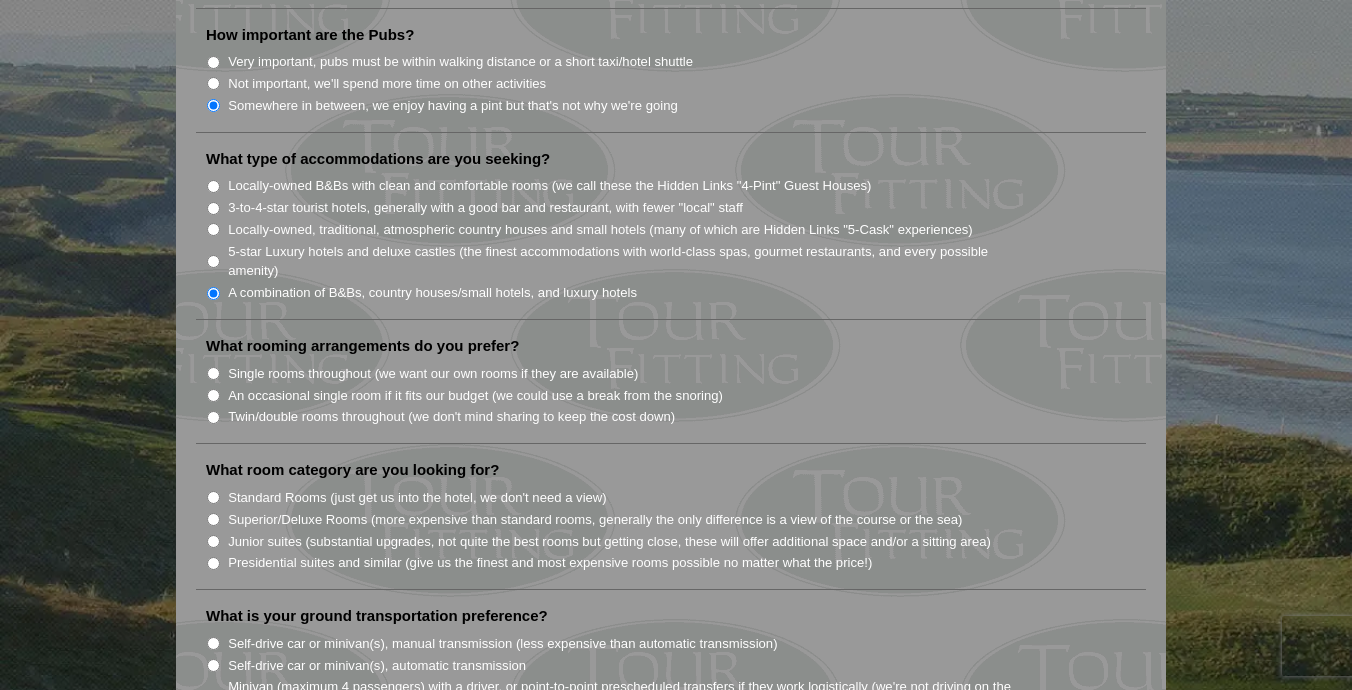 click on "Single rooms throughout (we want our own rooms if they are available)" at bounding box center [213, 373] 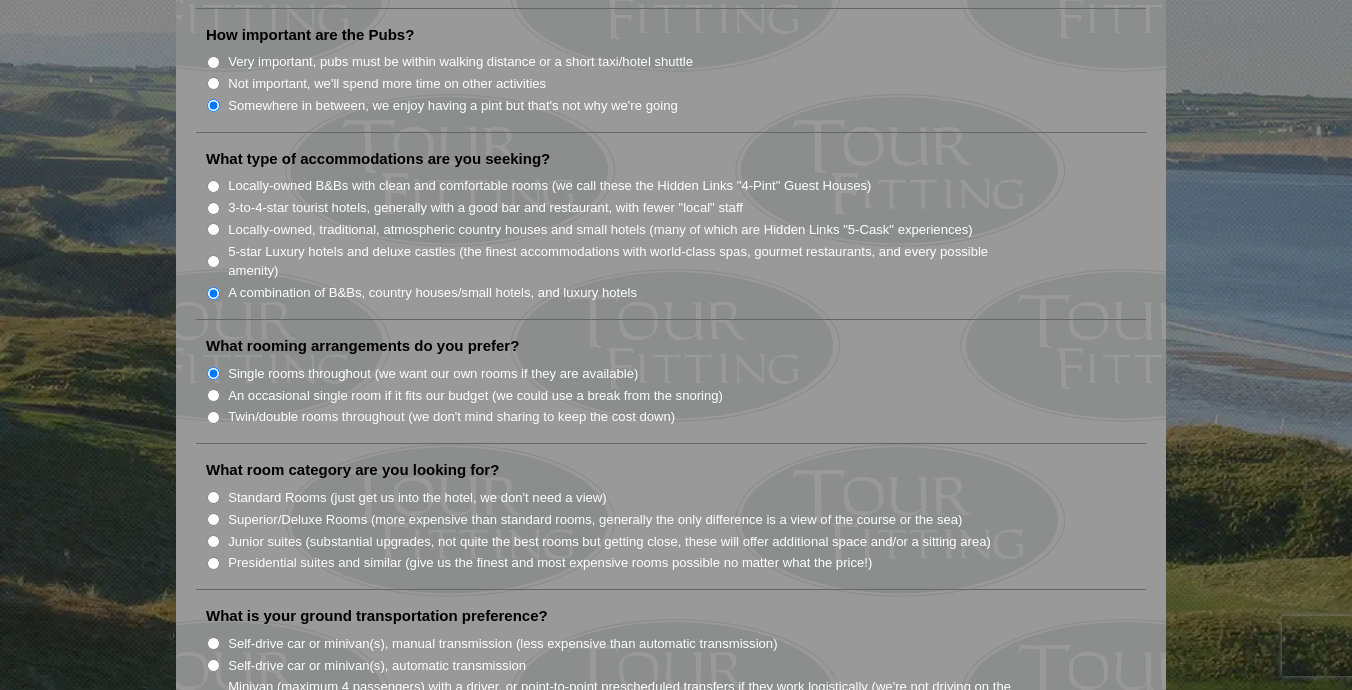 click on "Welcome to Tour Fitting SM ! This feature, unique and original to Hidden Links, asks a series of questions to help determine what kind of tour will best fit your group. Tour Fitting SM  helps both us and our clients gain a better knowledge and understanding of what you want in your tour. Please submit your answers, and we will contact you shortly with a sample tour proposal to discuss further.
If you prefer, send us an email at  golf@hiddenlinksgolf.com  and tell us what you are looking for. Thank you!
What destination are you interested in visiting?   Ireland Scotland England Wales" at bounding box center (671, 43) 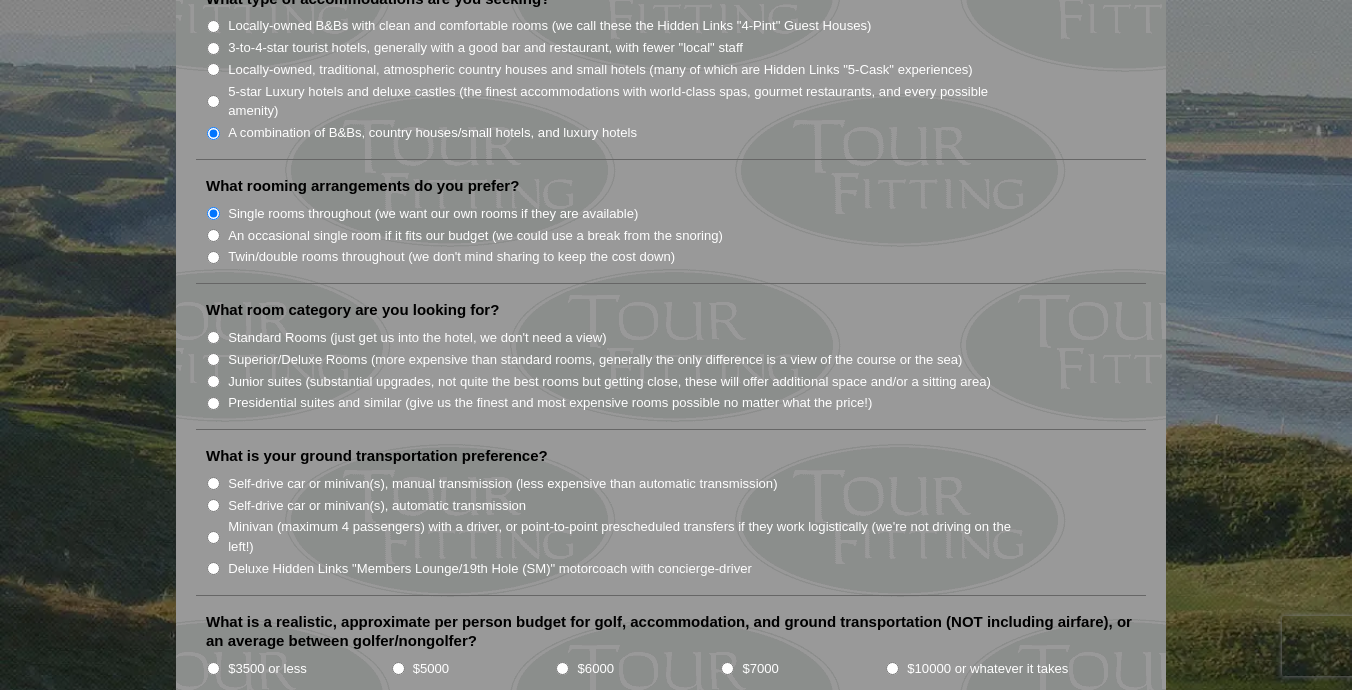 scroll, scrollTop: 1800, scrollLeft: 0, axis: vertical 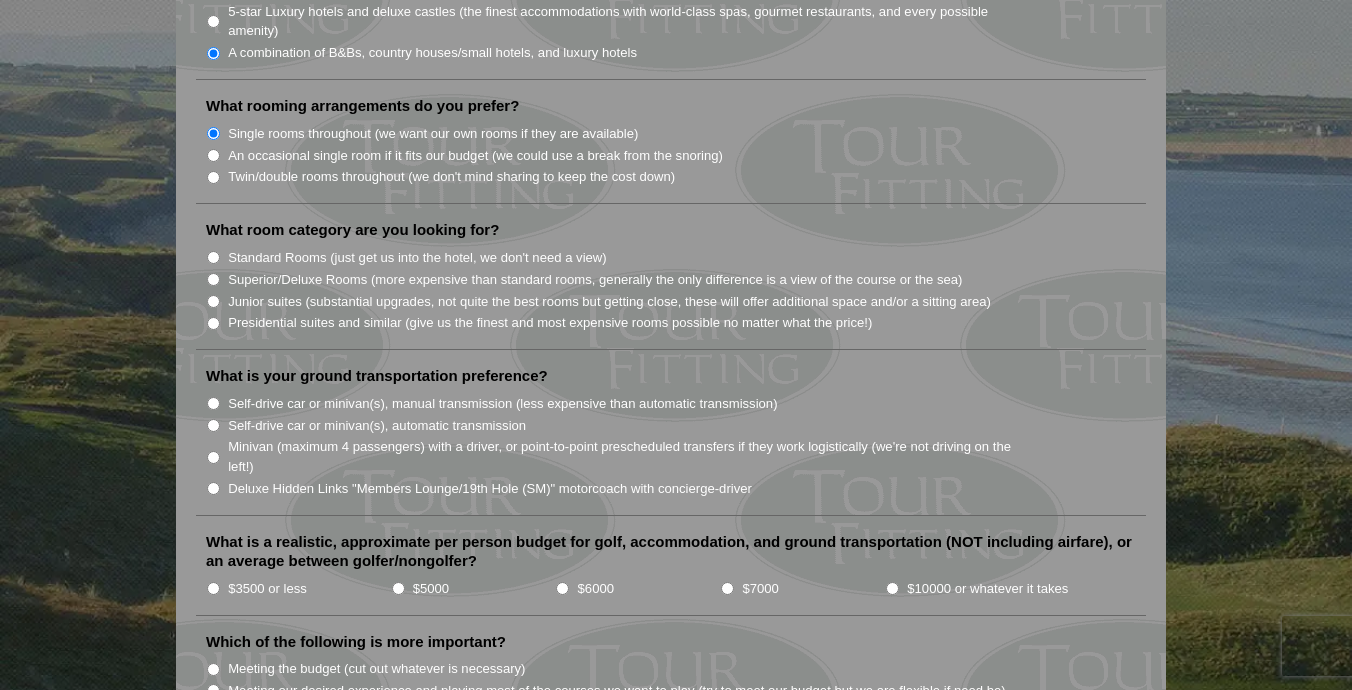 click on "Superior/Deluxe Rooms (more expensive than standard rooms, generally the only difference is a view of the course or the sea)" at bounding box center (213, 279) 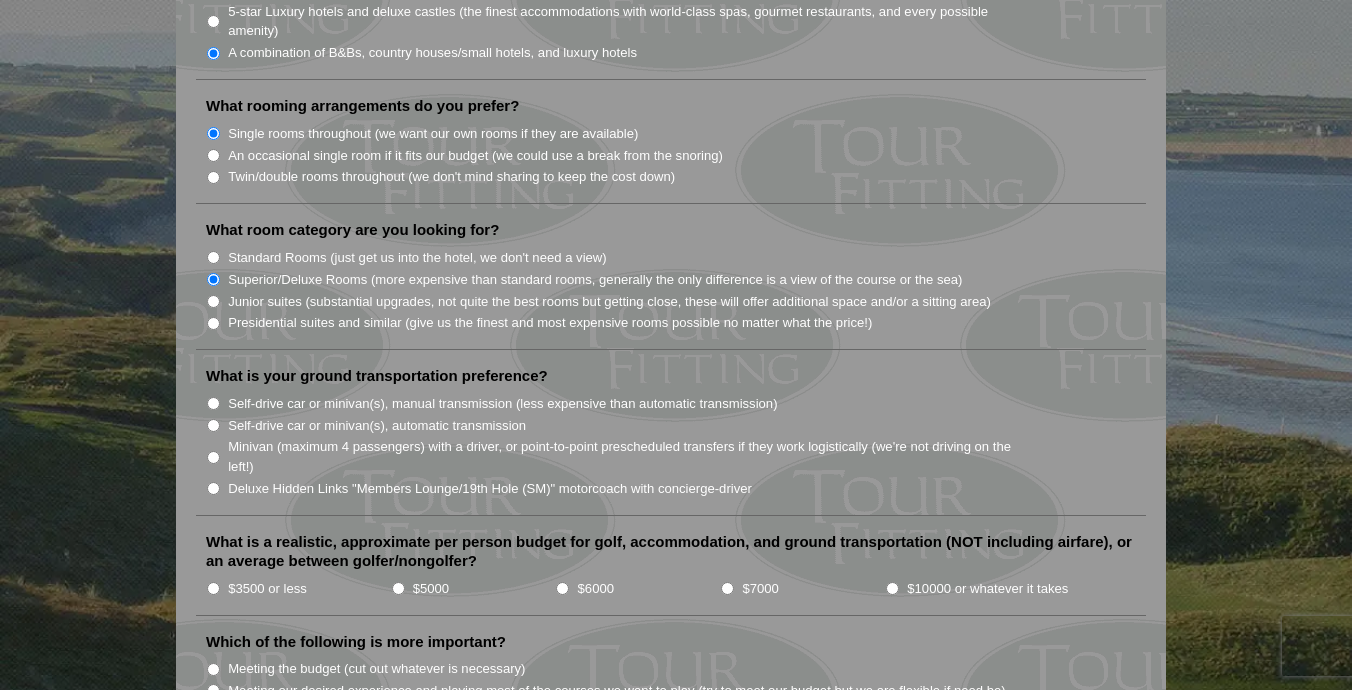 click on "Welcome to Tour Fitting SM ! This feature, unique and original to Hidden Links, asks a series of questions to help determine what kind of tour will best fit your group. Tour Fitting SM  helps both us and our clients gain a better knowledge and understanding of what you want in your tour. Please submit your answers, and we will contact you shortly with a sample tour proposal to discuss further.
If you prefer, send us an email at  golf@hiddenlinksgolf.com  and tell us what you are looking for. Thank you!
What destination are you interested in visiting?   Ireland Scotland England Wales" at bounding box center [671, -197] 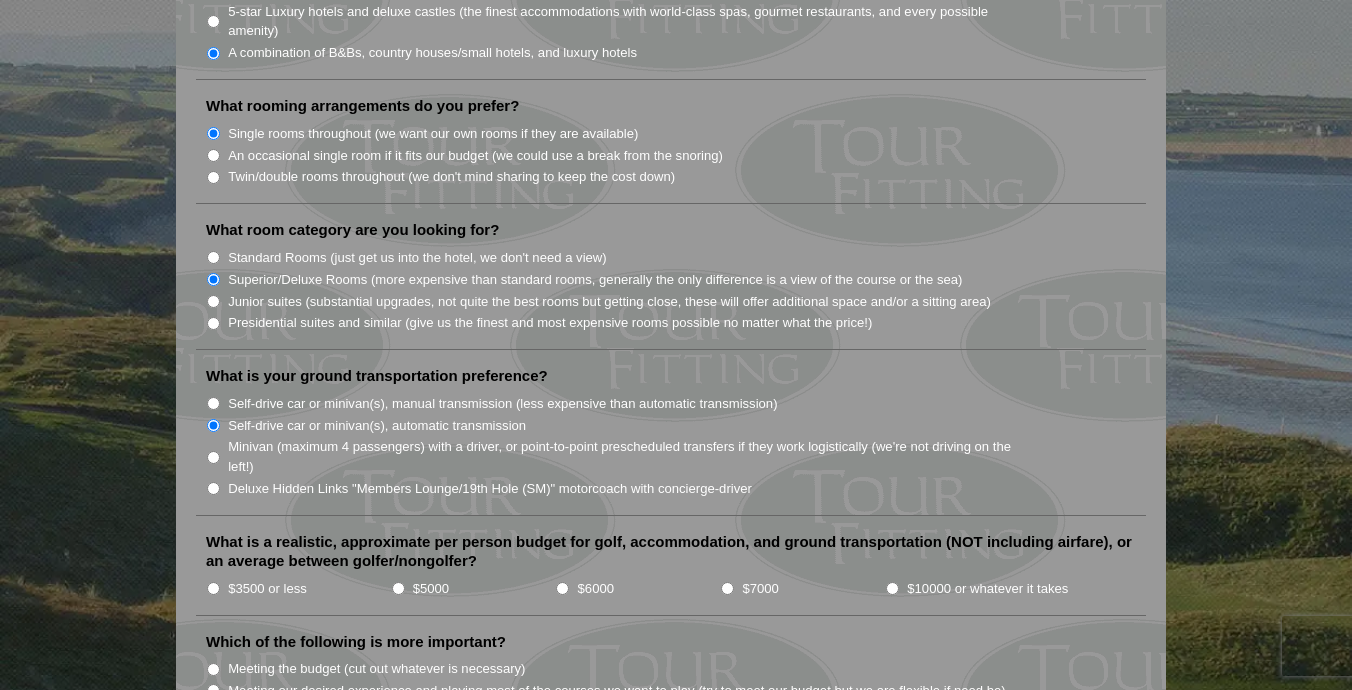 click on "Welcome to Tour Fitting SM ! This feature, unique and original to Hidden Links, asks a series of questions to help determine what kind of tour will best fit your group. Tour Fitting SM  helps both us and our clients gain a better knowledge and understanding of what you want in your tour. Please submit your answers, and we will contact you shortly with a sample tour proposal to discuss further.
If you prefer, send us an email at  golf@hiddenlinksgolf.com  and tell us what you are looking for. Thank you!
What destination are you interested in visiting?   Ireland Scotland England Wales" at bounding box center (671, -197) 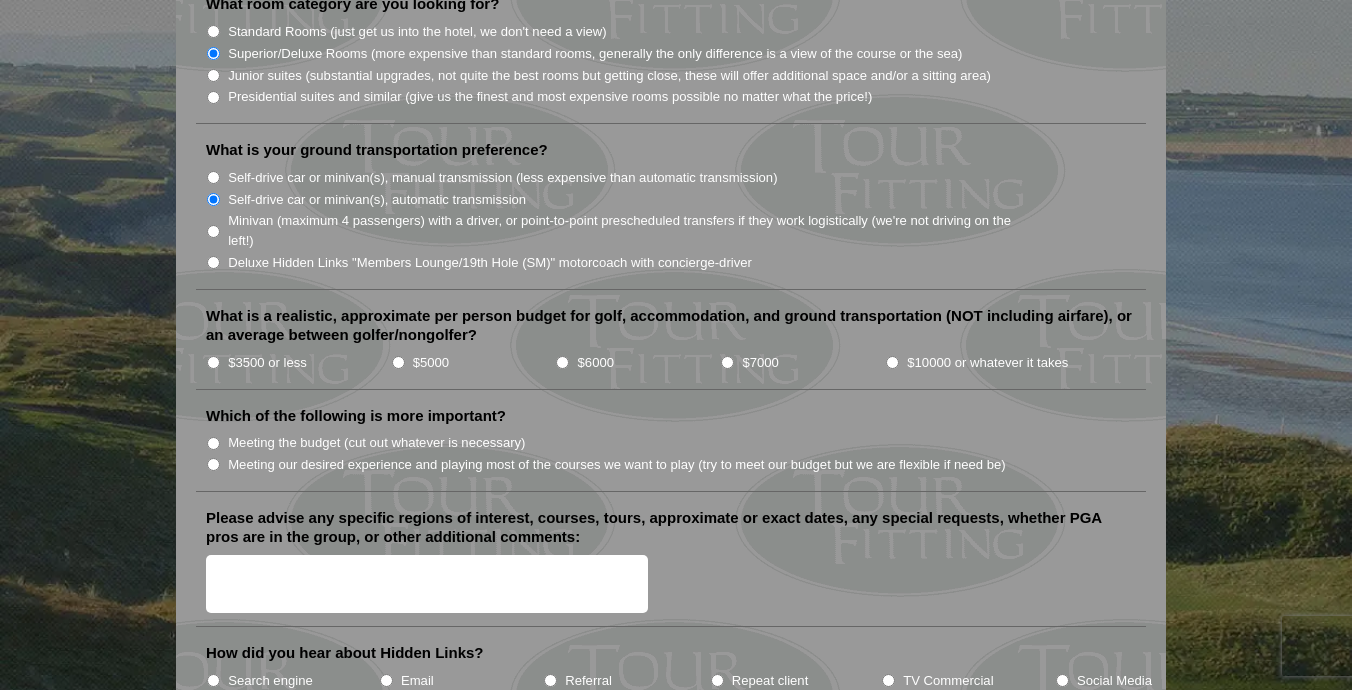 scroll, scrollTop: 2040, scrollLeft: 0, axis: vertical 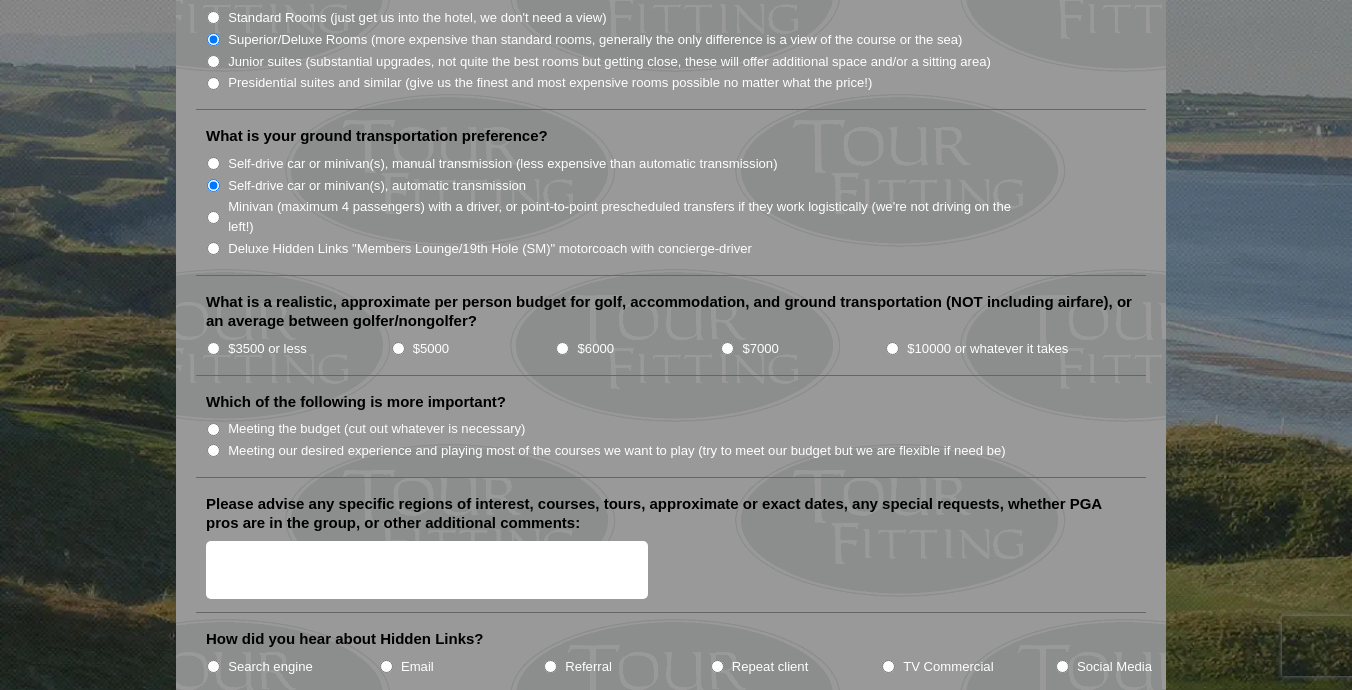click on "$5000" at bounding box center (398, 348) 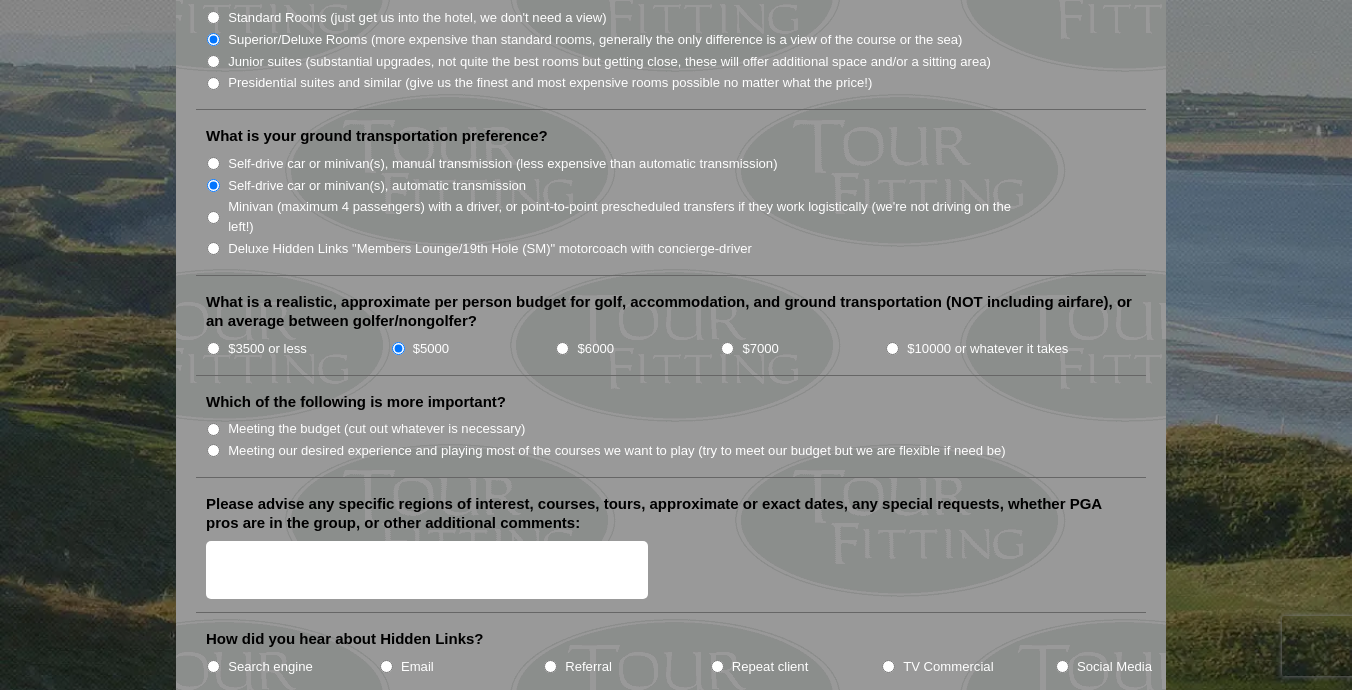 click on "Meeting our desired experience and playing most of the courses we want to play (try to meet our budget but we are flexible if need be)" at bounding box center [213, 450] 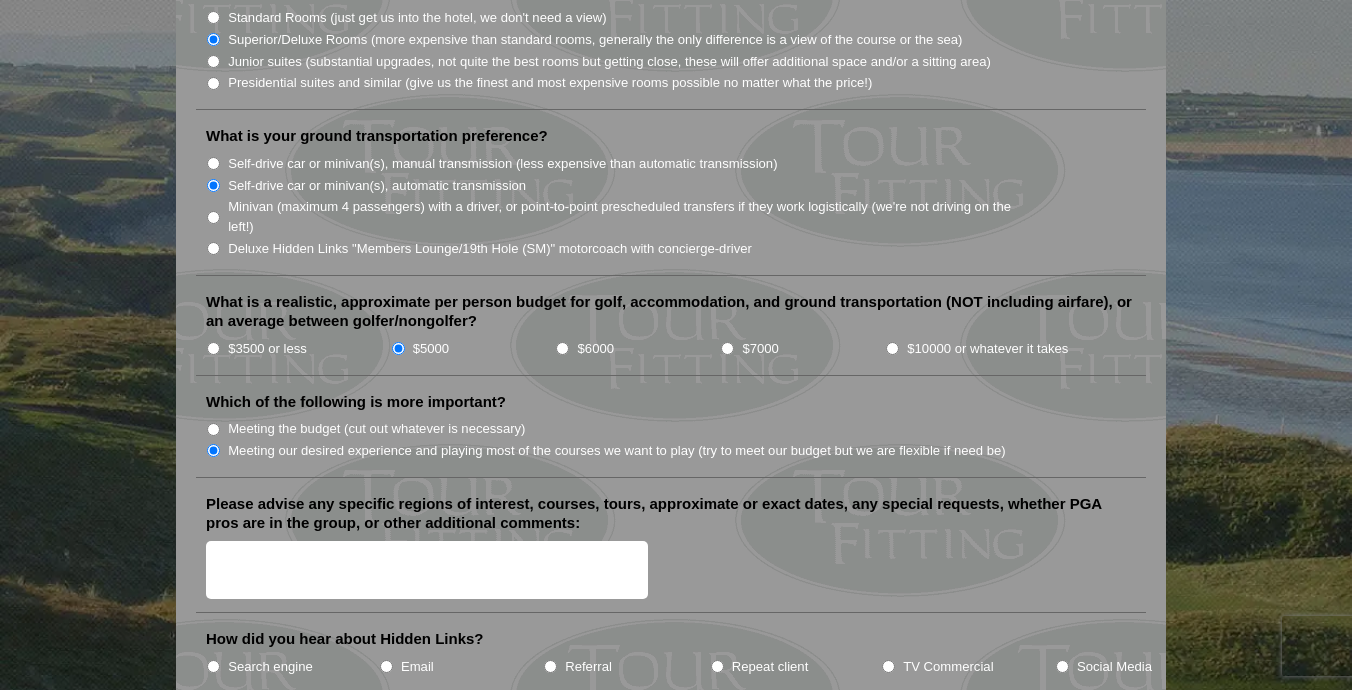 click on "Welcome to Tour Fitting SM ! This feature, unique and original to Hidden Links, asks a series of questions to help determine what kind of tour will best fit your group. Tour Fitting SM  helps both us and our clients gain a better knowledge and understanding of what you want in your tour. Please submit your answers, and we will contact you shortly with a sample tour proposal to discuss further.
If you prefer, send us an email at  golf@hiddenlinksgolf.com  and tell us what you are looking for. Thank you!
What destination are you interested in visiting?   Ireland Scotland England Wales" at bounding box center [671, -437] 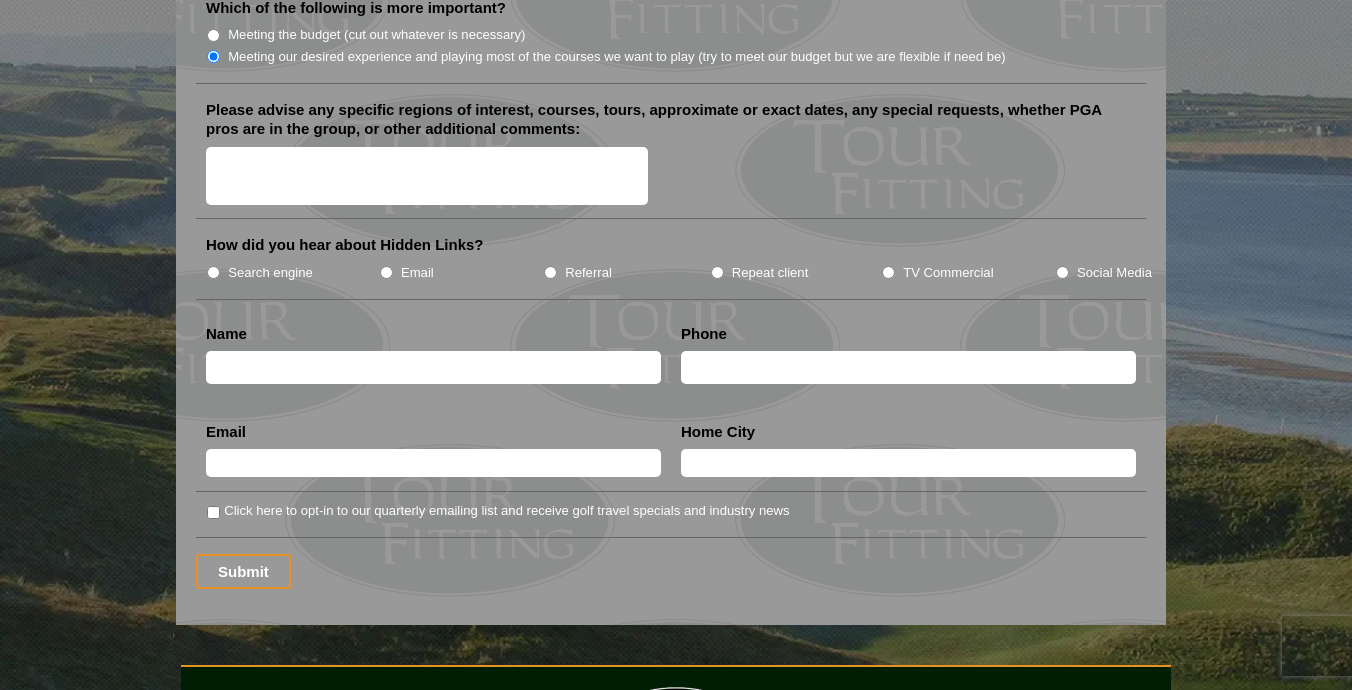 scroll, scrollTop: 2440, scrollLeft: 0, axis: vertical 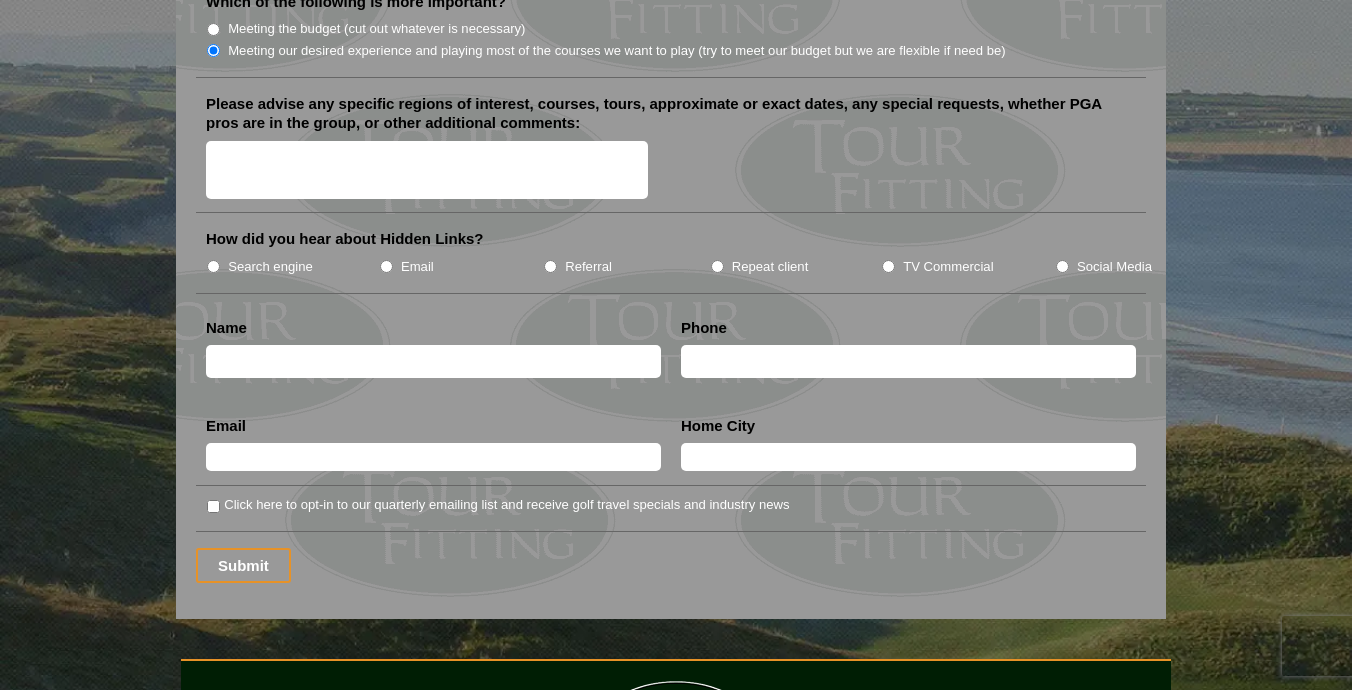 click on "TV Commercial" at bounding box center (888, 266) 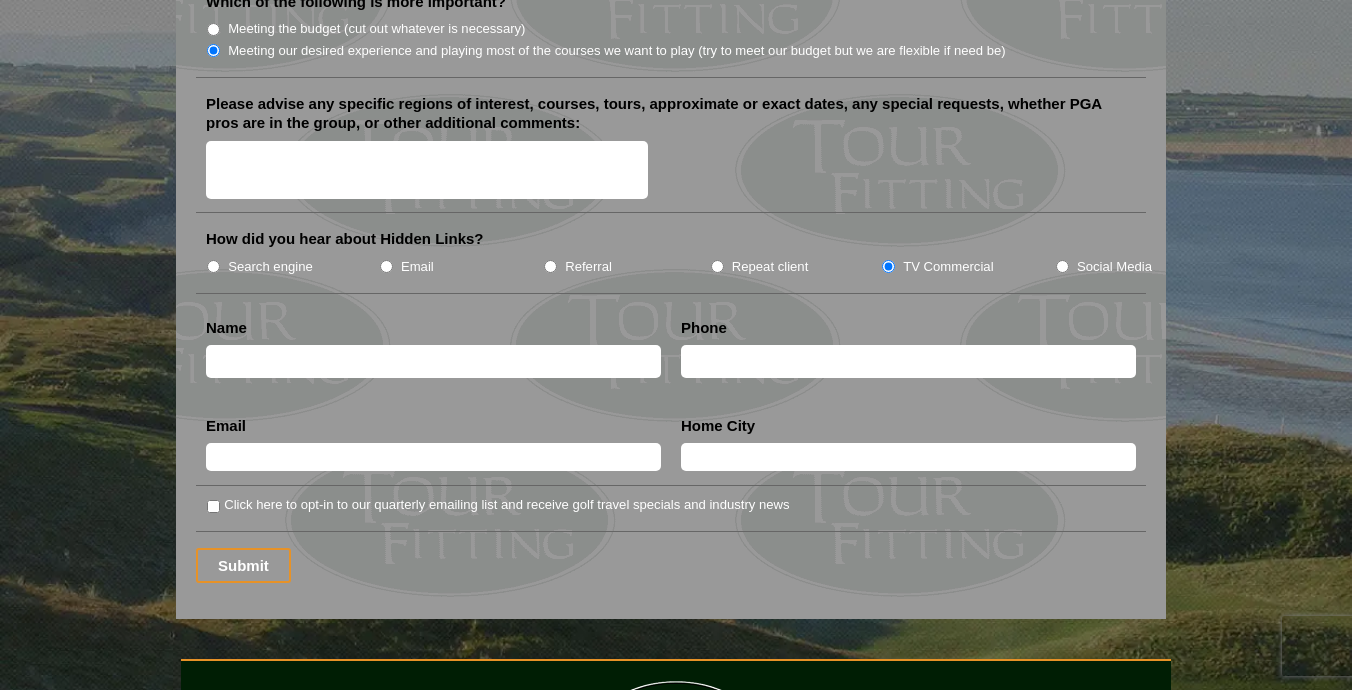 click at bounding box center [433, 361] 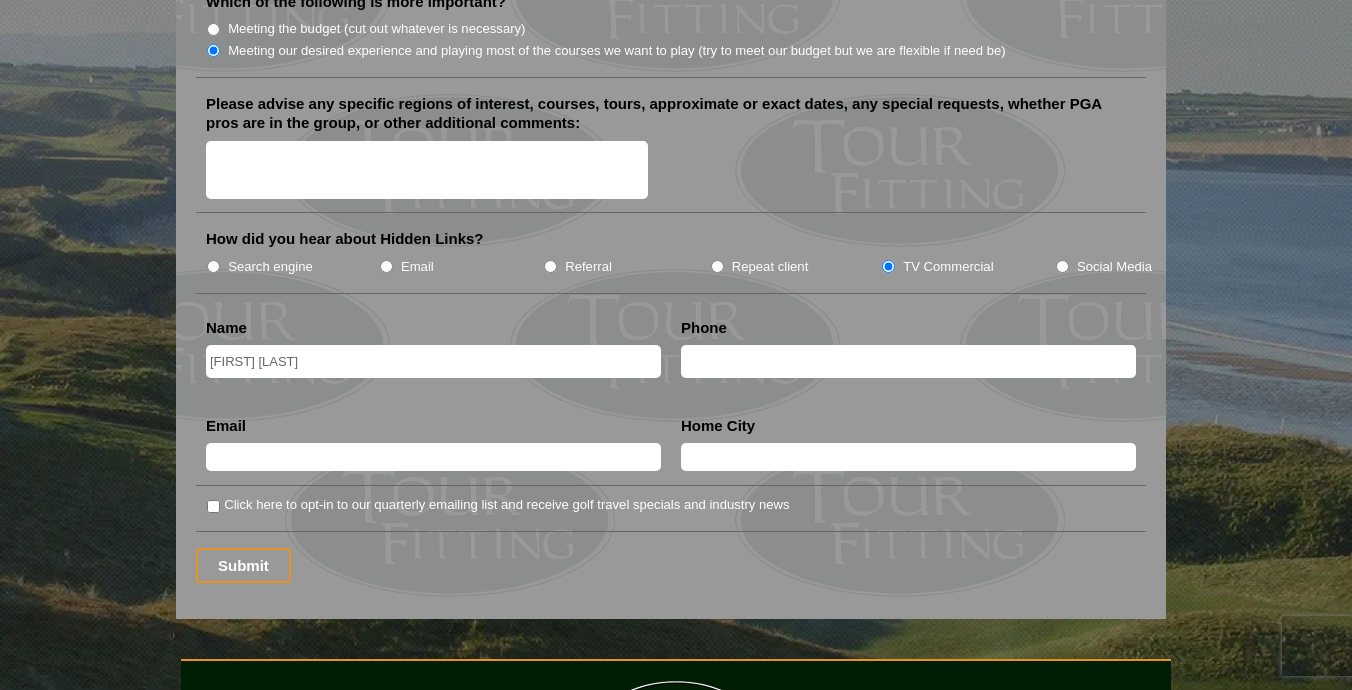 type on "6822638812" 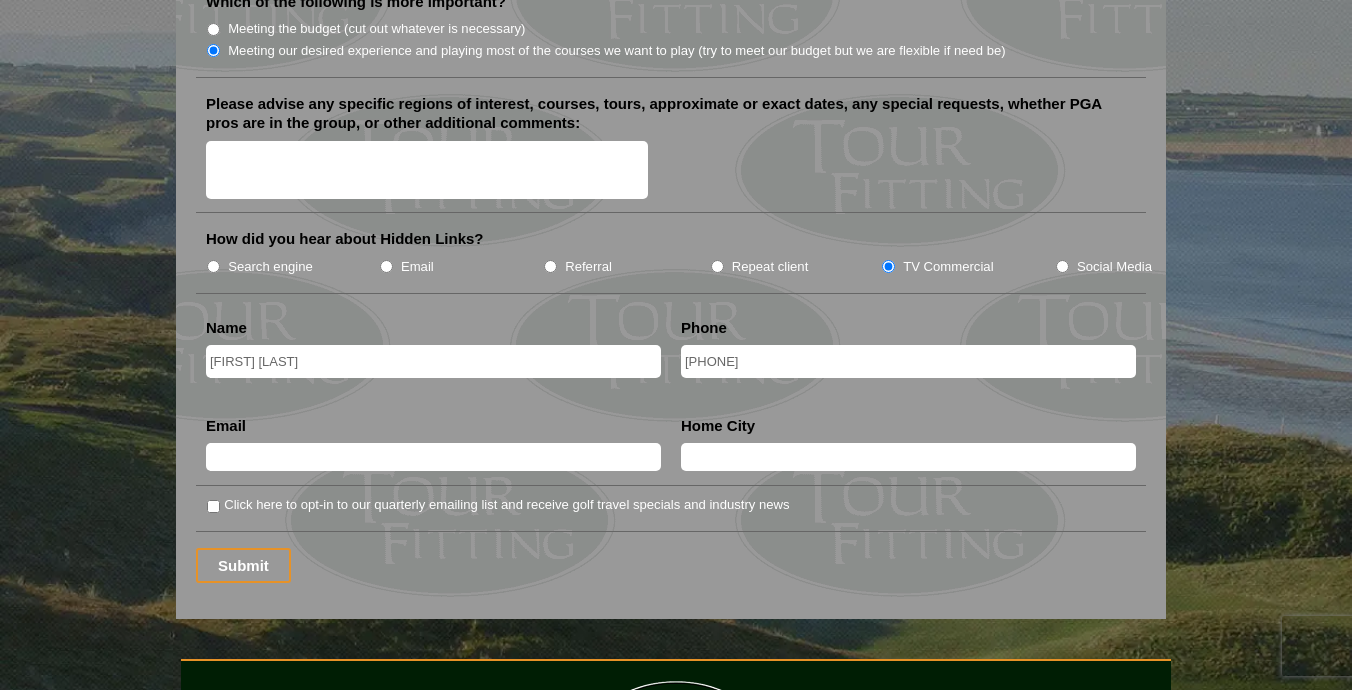 type on "Pmac888@msn.com" 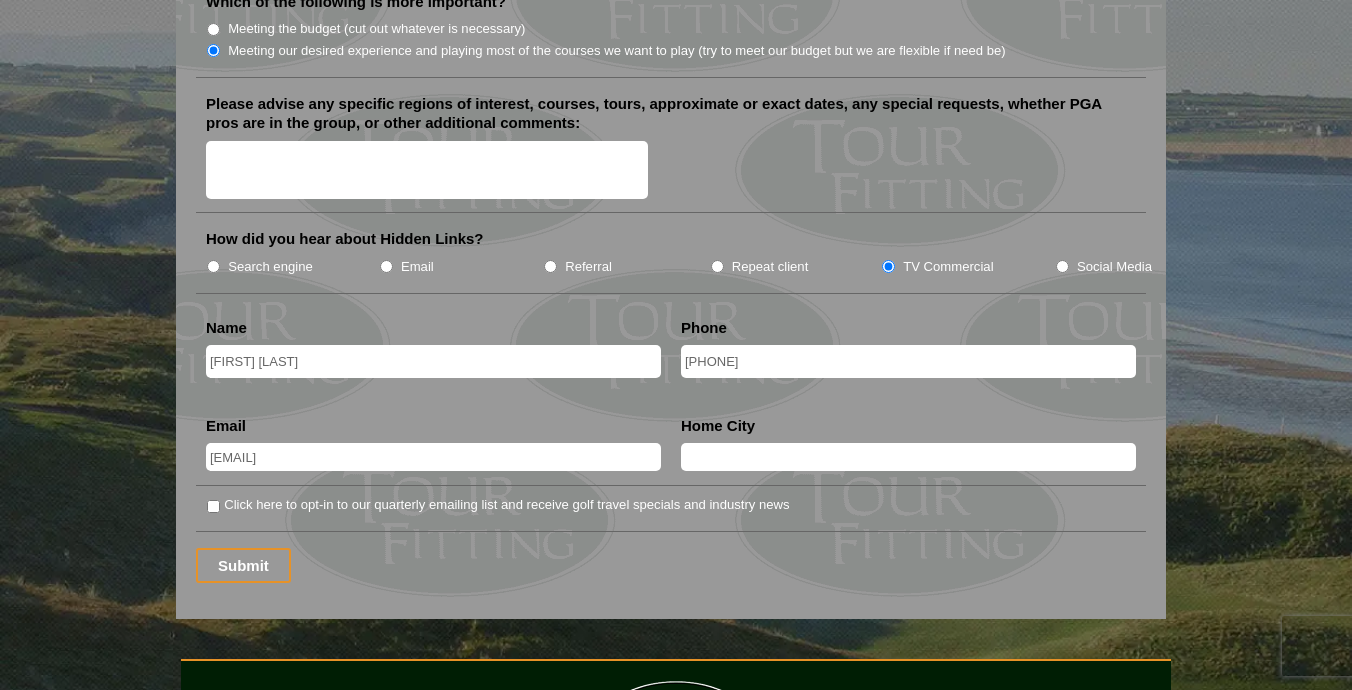 type on "Beeville" 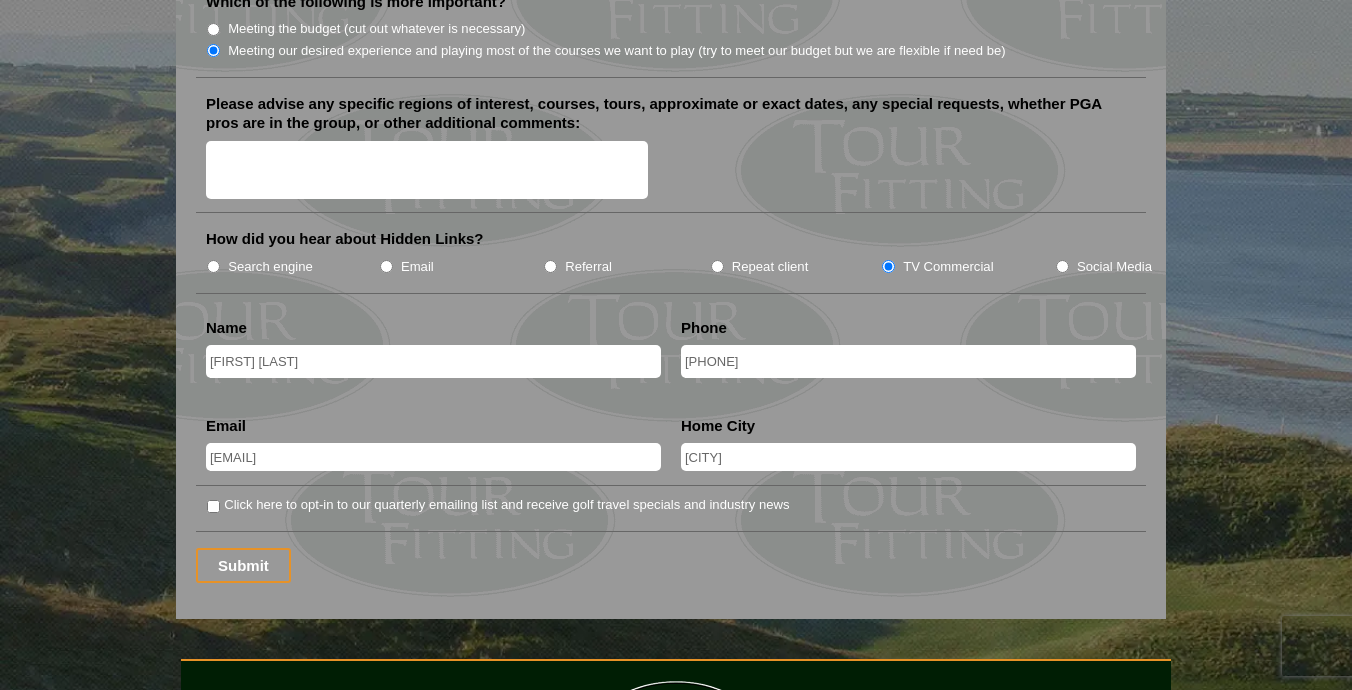 click on "Click here to opt-in to our quarterly emailing list and receive golf travel specials and industry news" at bounding box center (213, 506) 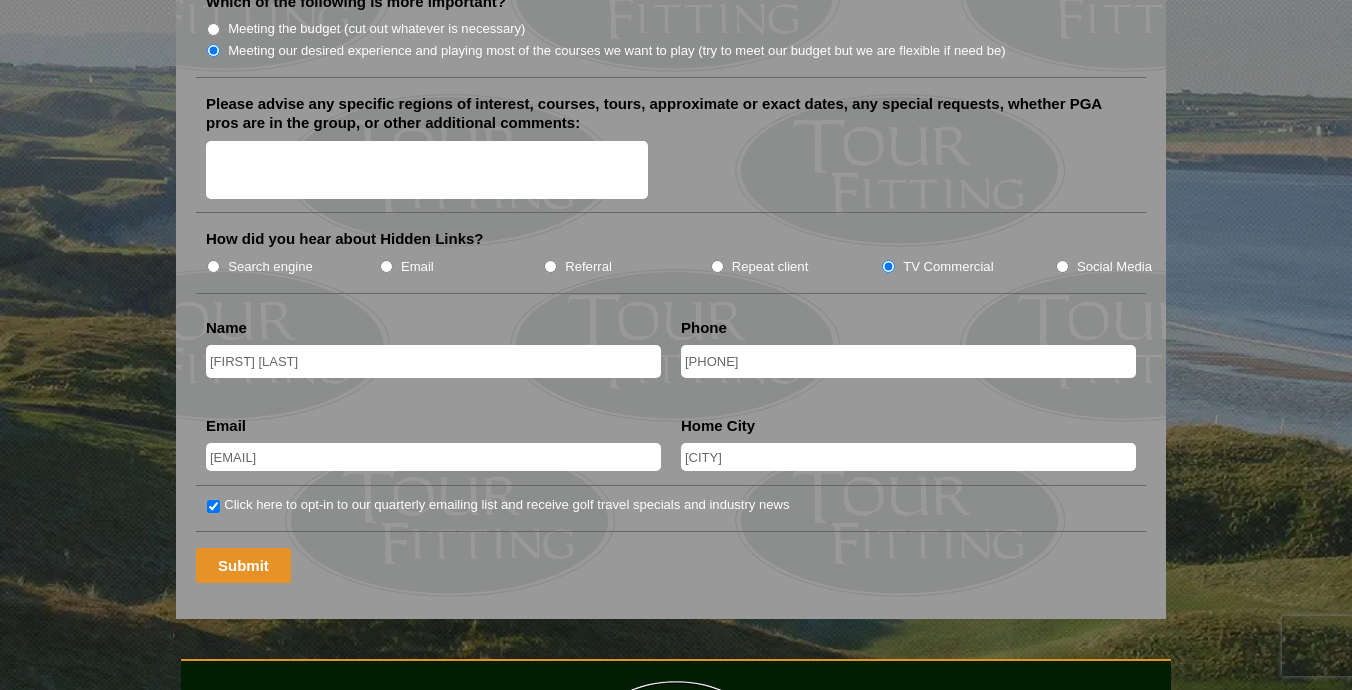 click on "Submit" at bounding box center (243, 565) 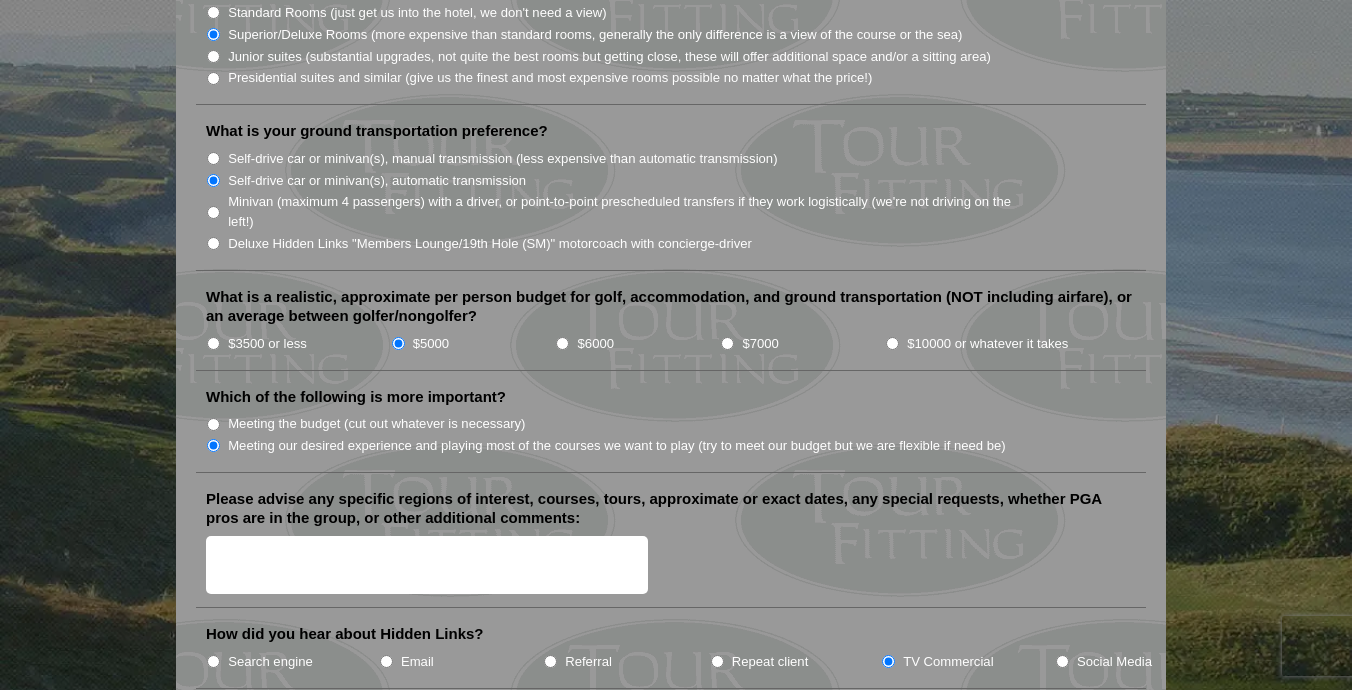 scroll, scrollTop: 2160, scrollLeft: 0, axis: vertical 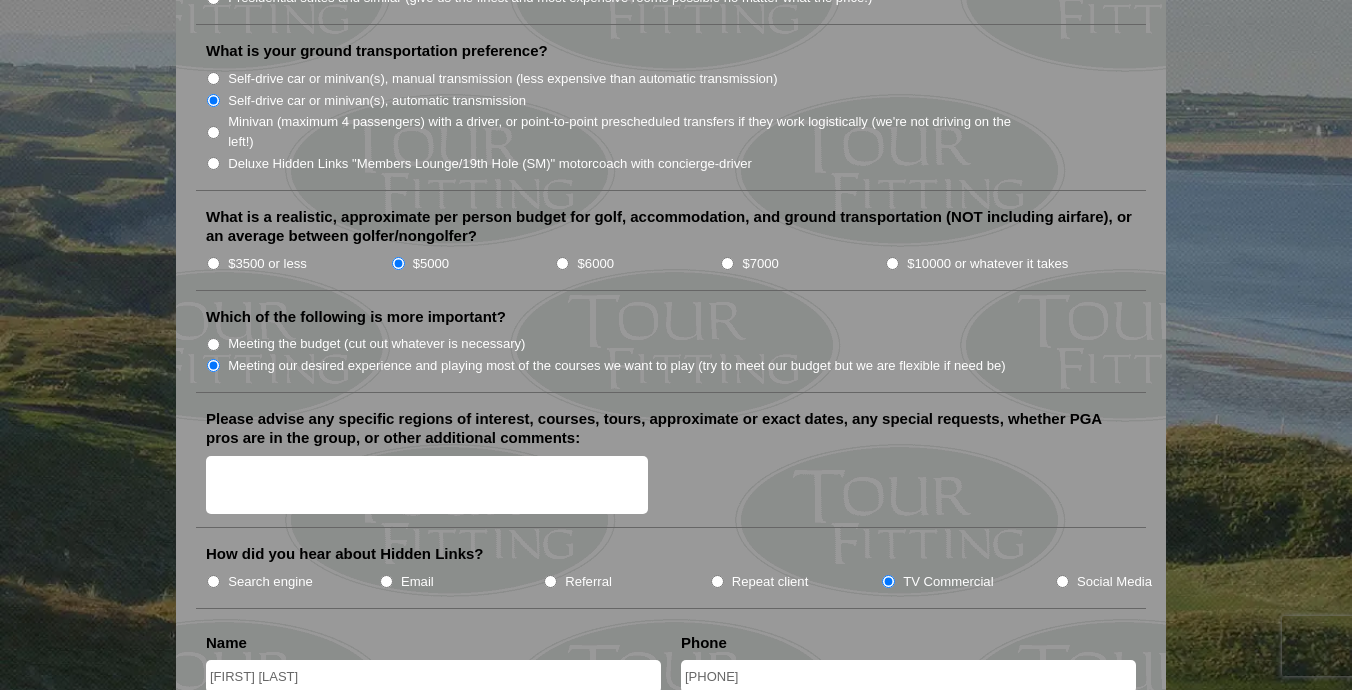 click on "Please advise any specific regions of interest, courses, tours, approximate or exact dates, any special requests, whether PGA pros are in the group, or other additional comments:" at bounding box center [427, 485] 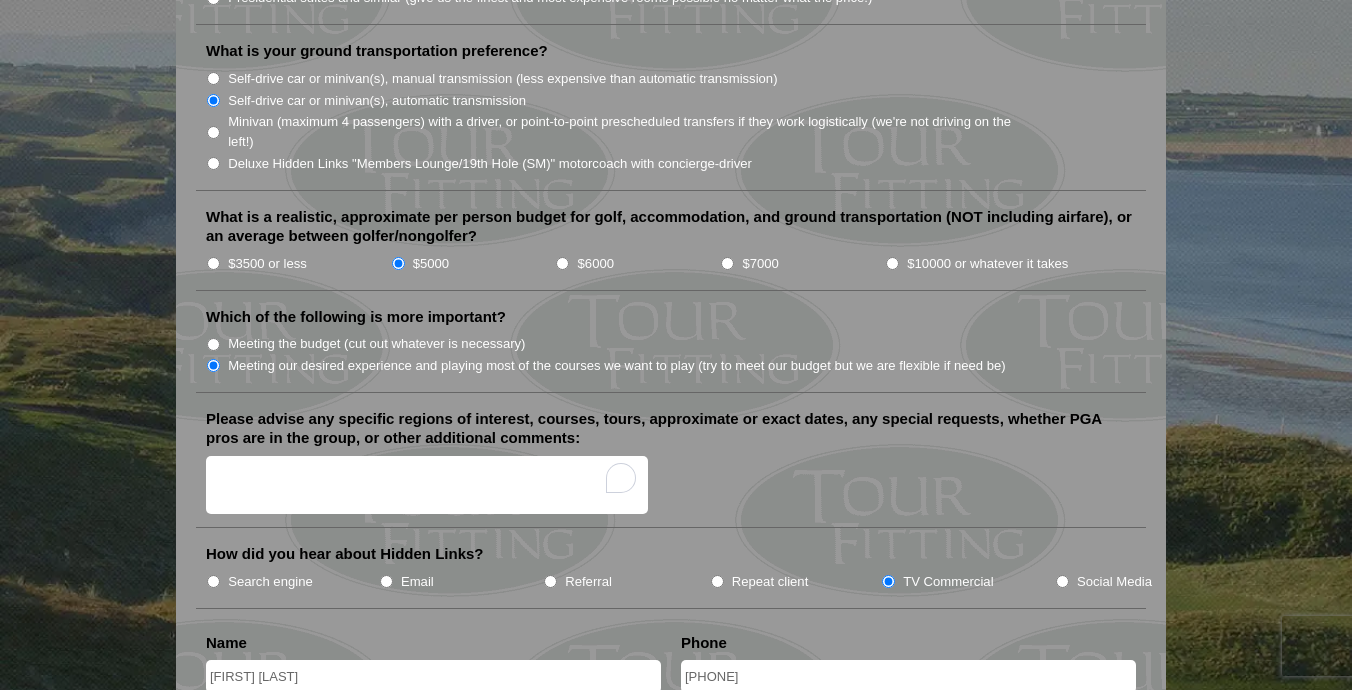 click on "Please advise any specific regions of interest, courses, tours, approximate or exact dates, any special requests, whether PGA pros are in the group, or other additional comments:" at bounding box center (427, 485) 